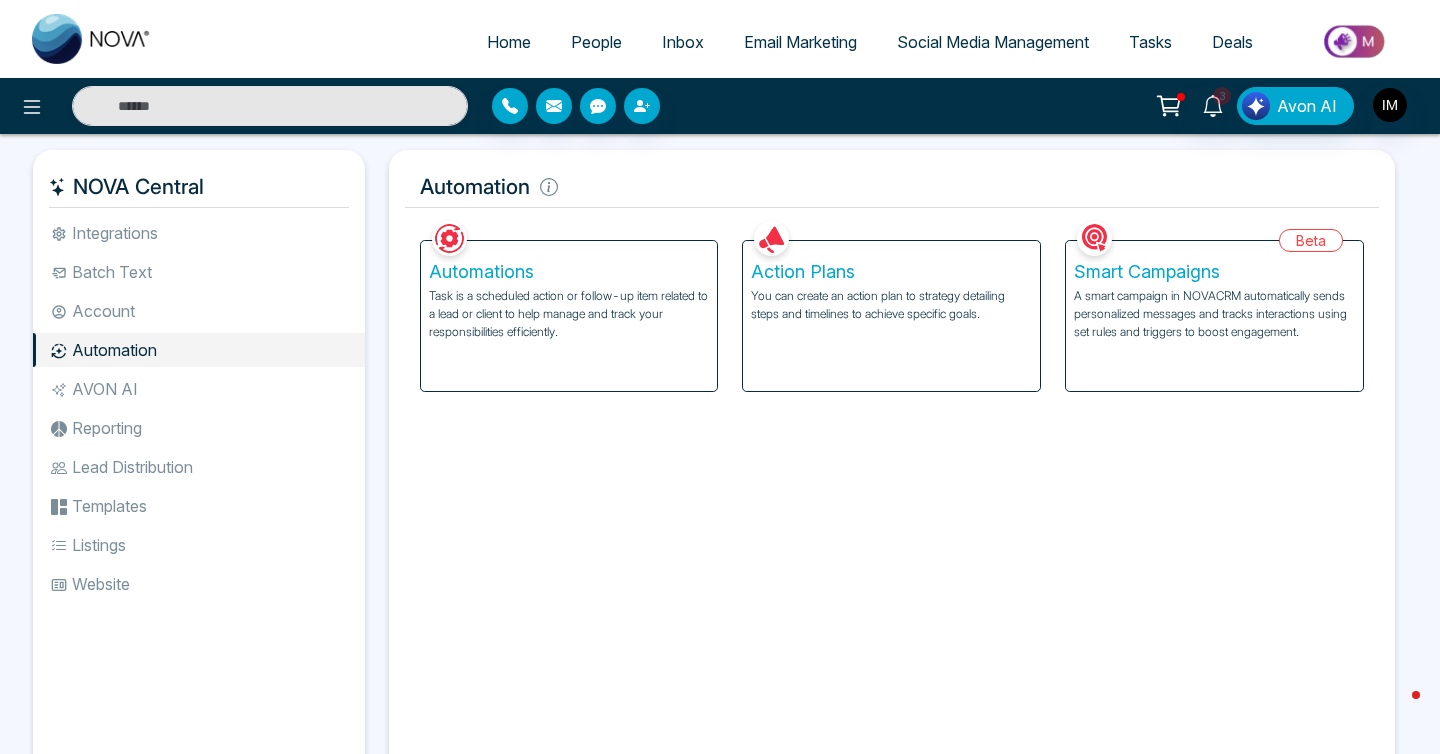scroll, scrollTop: 0, scrollLeft: 0, axis: both 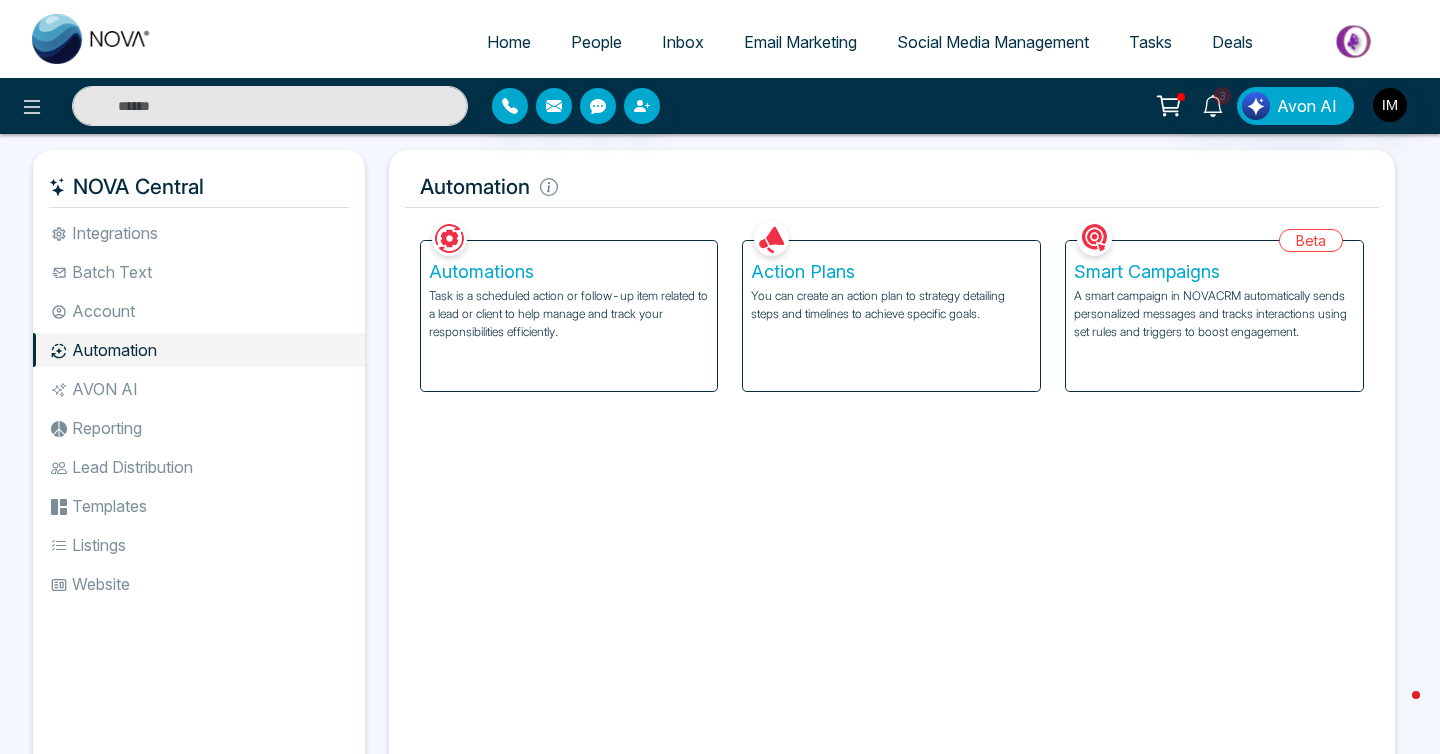 click on "Home" at bounding box center (509, 42) 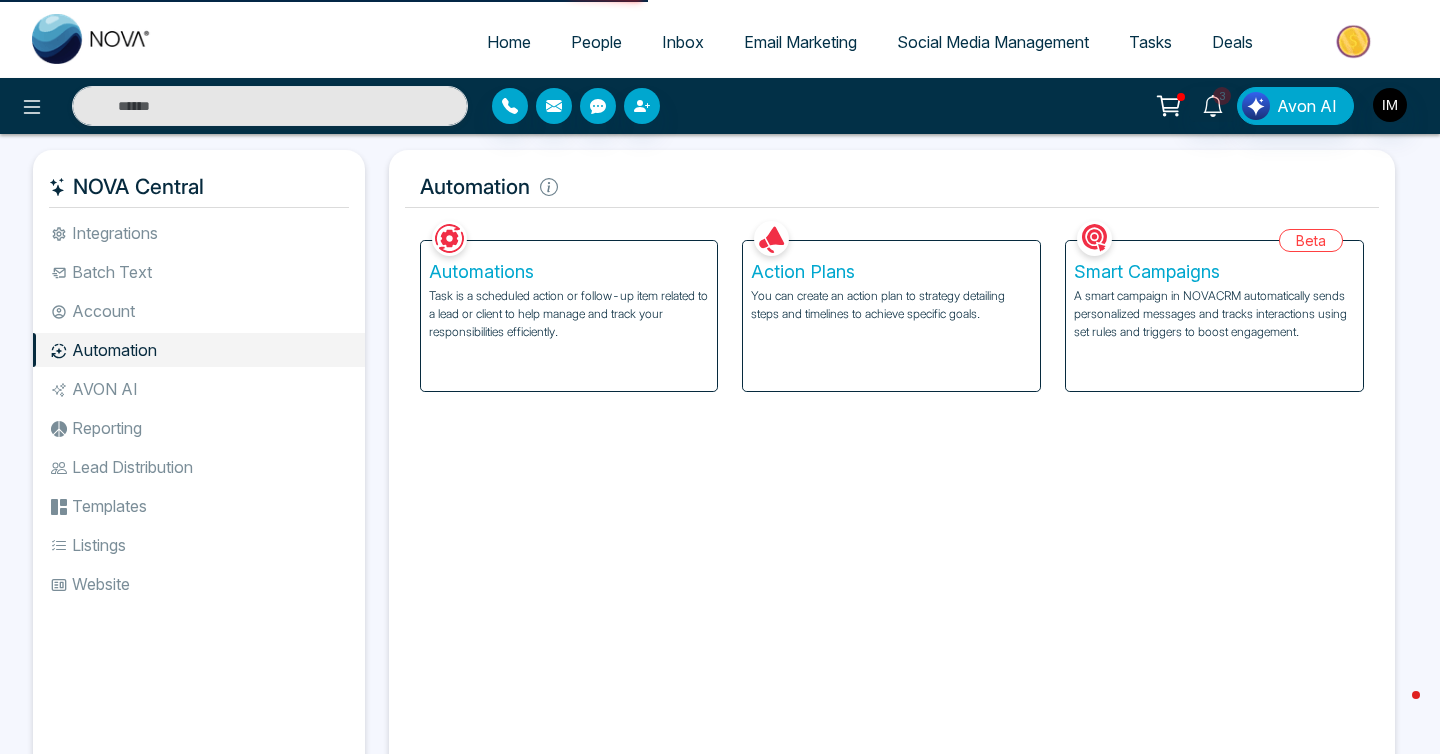 select on "*" 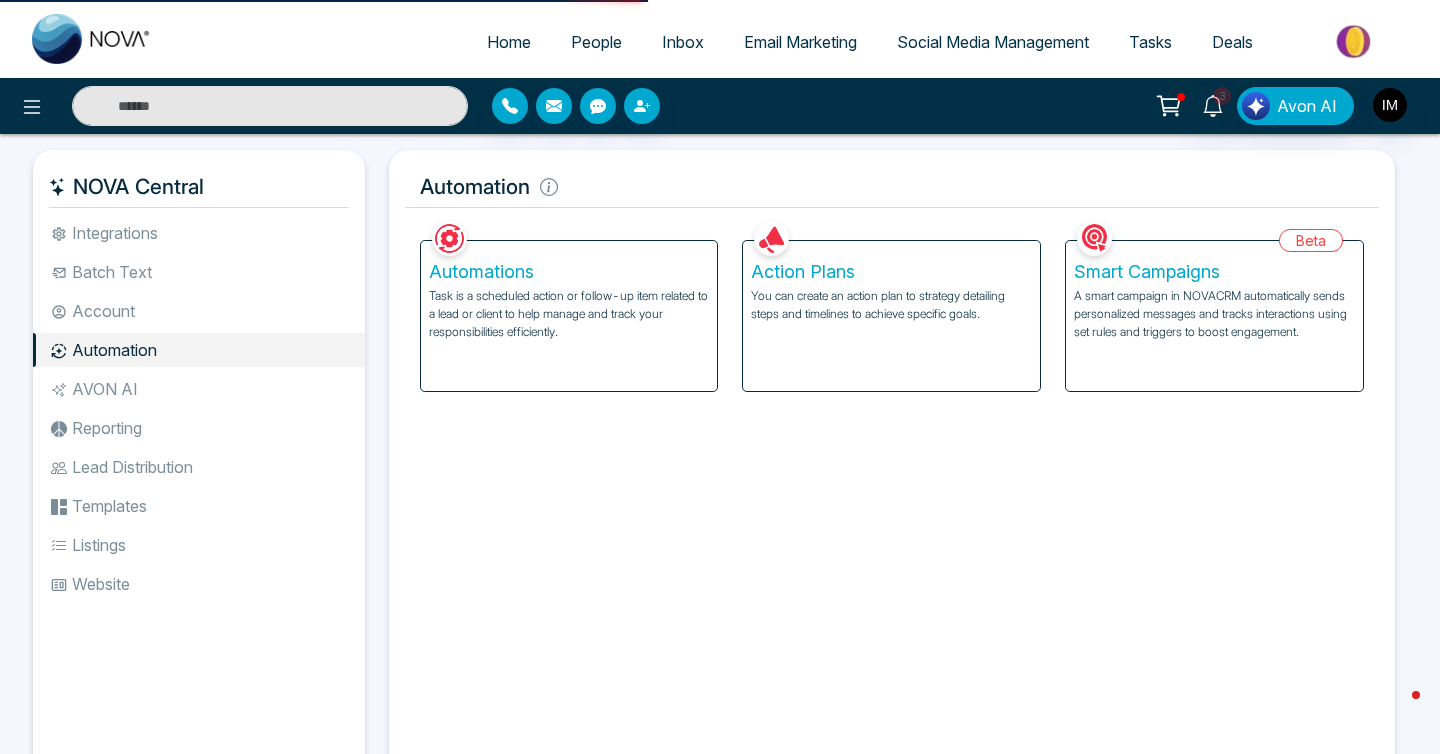 select on "*" 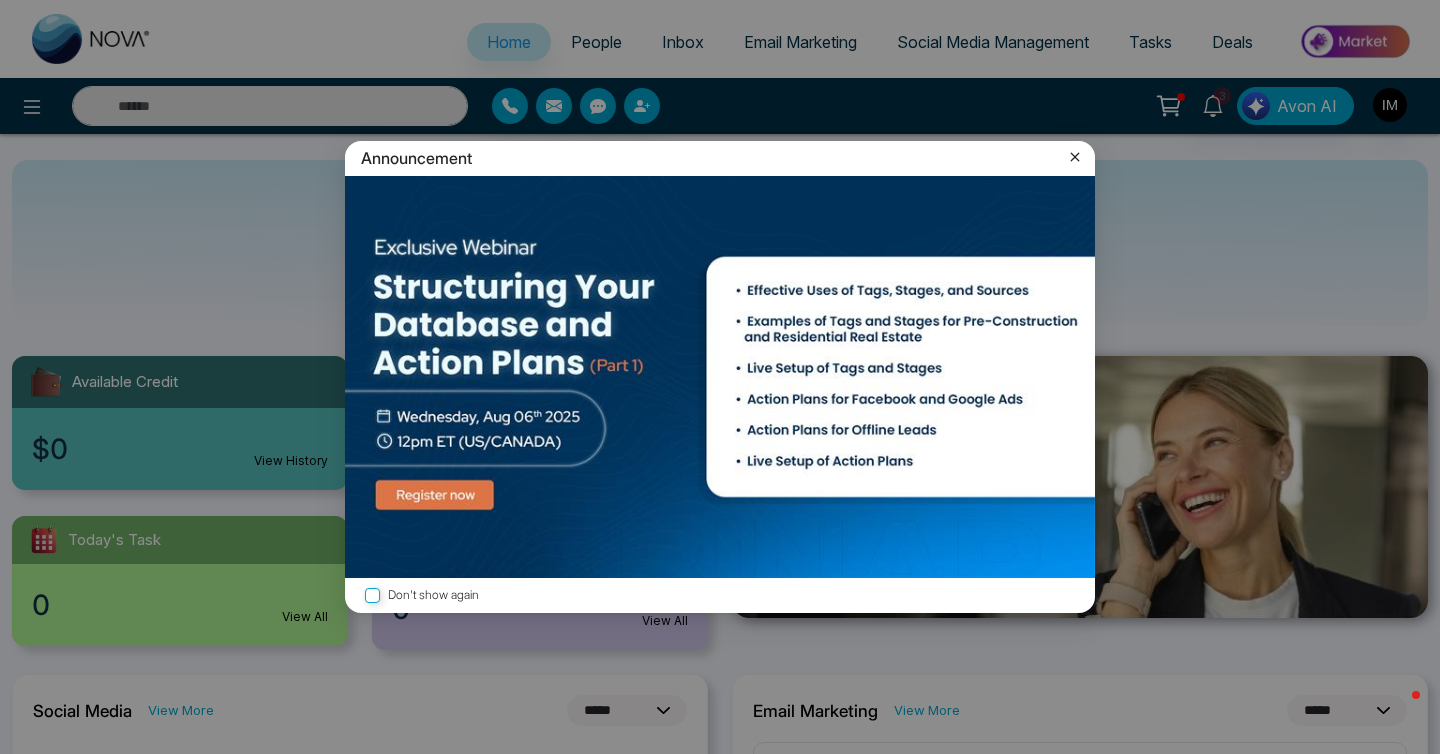 click 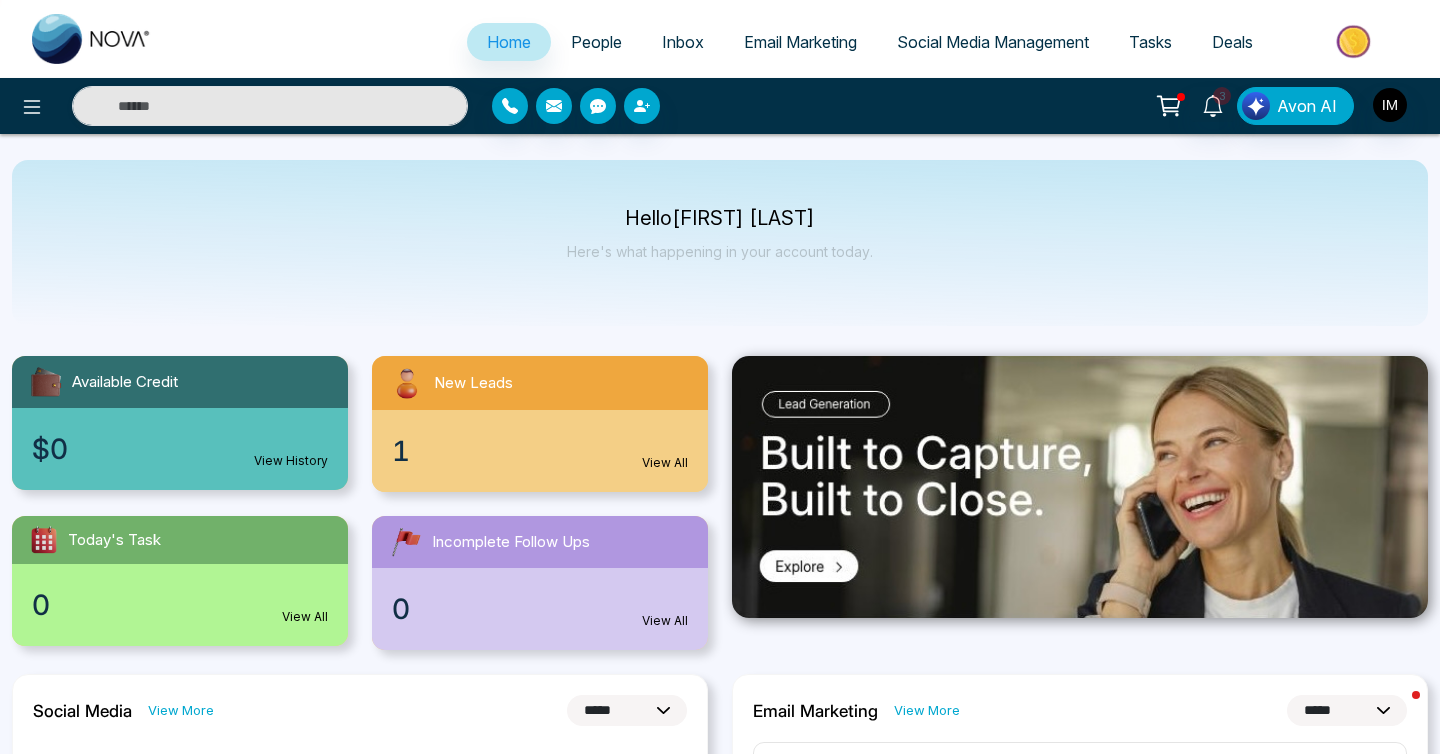 click on "Email Marketing" at bounding box center (800, 42) 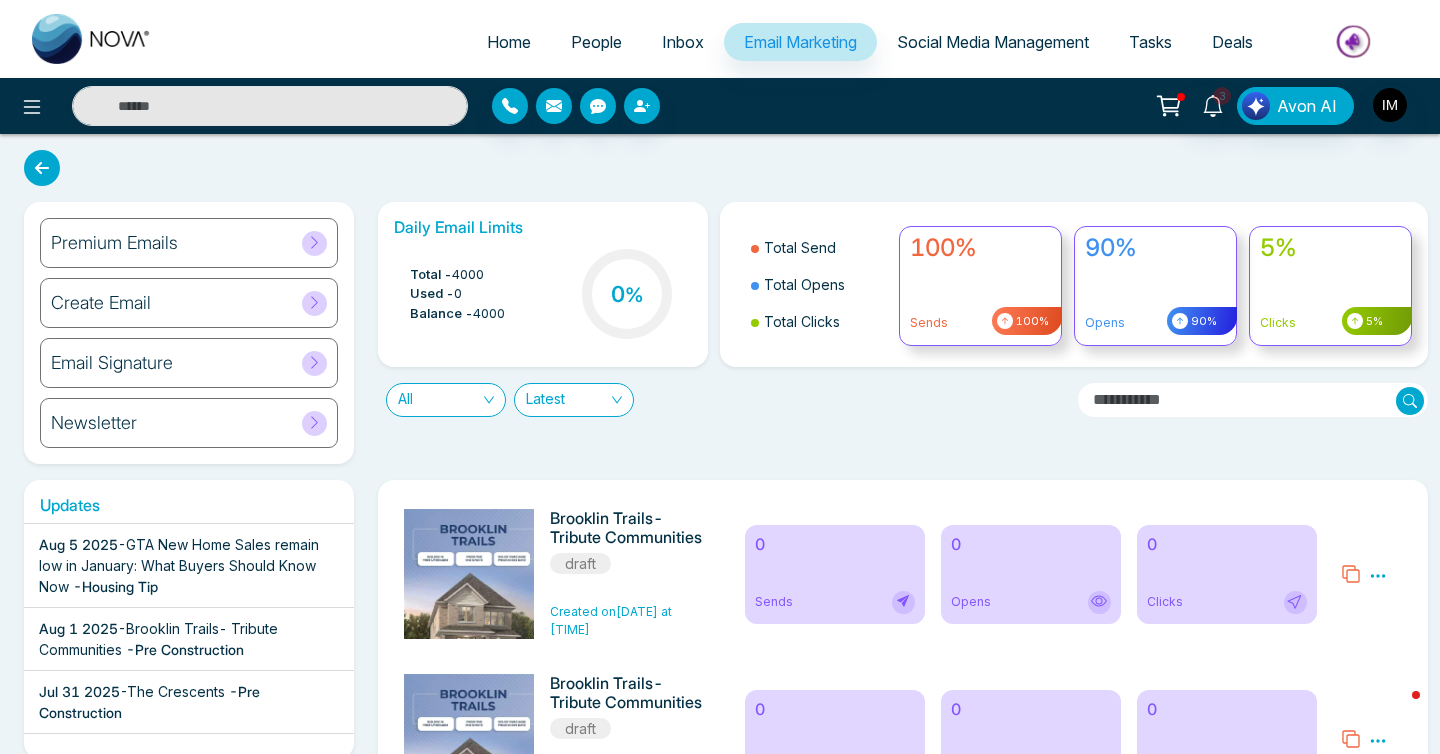click on "Premium Emails" at bounding box center [189, 243] 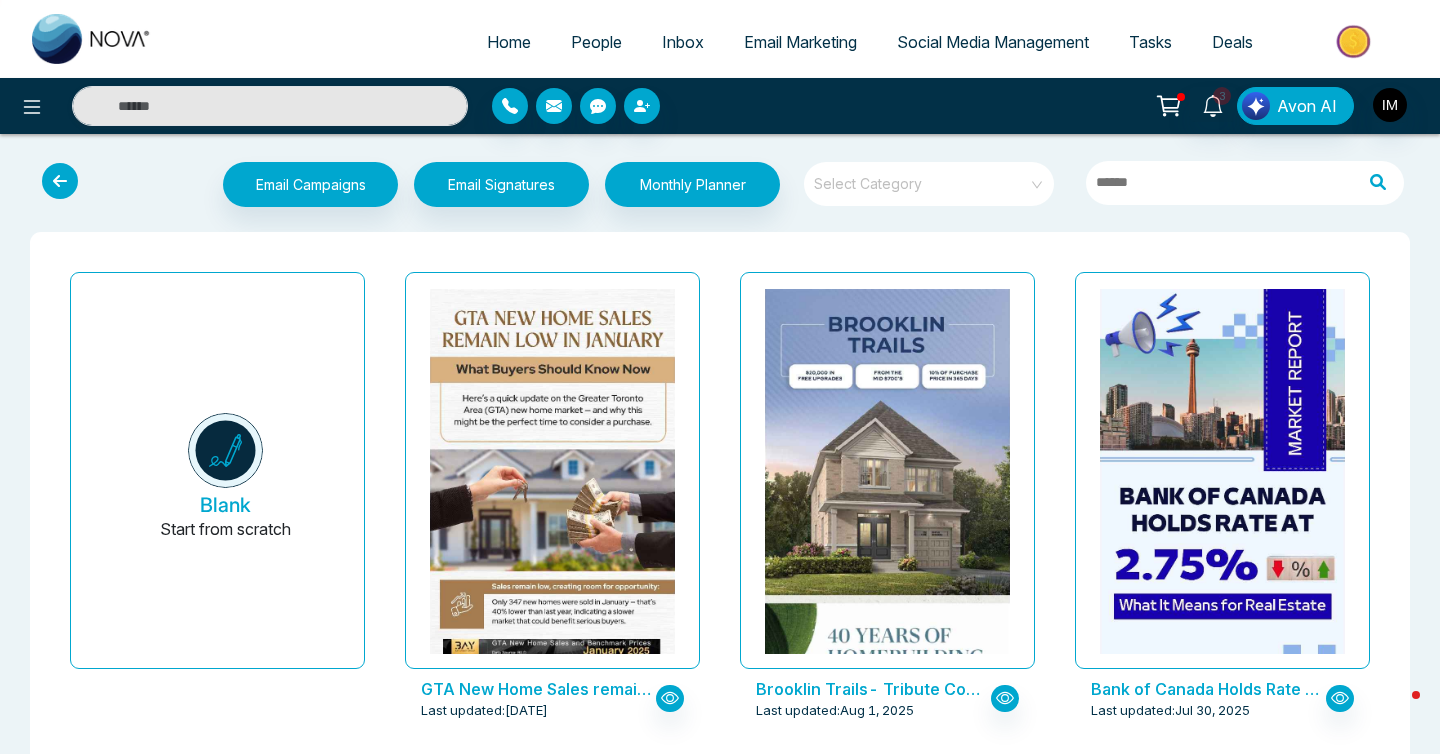 click on "Social Media Management" at bounding box center [993, 42] 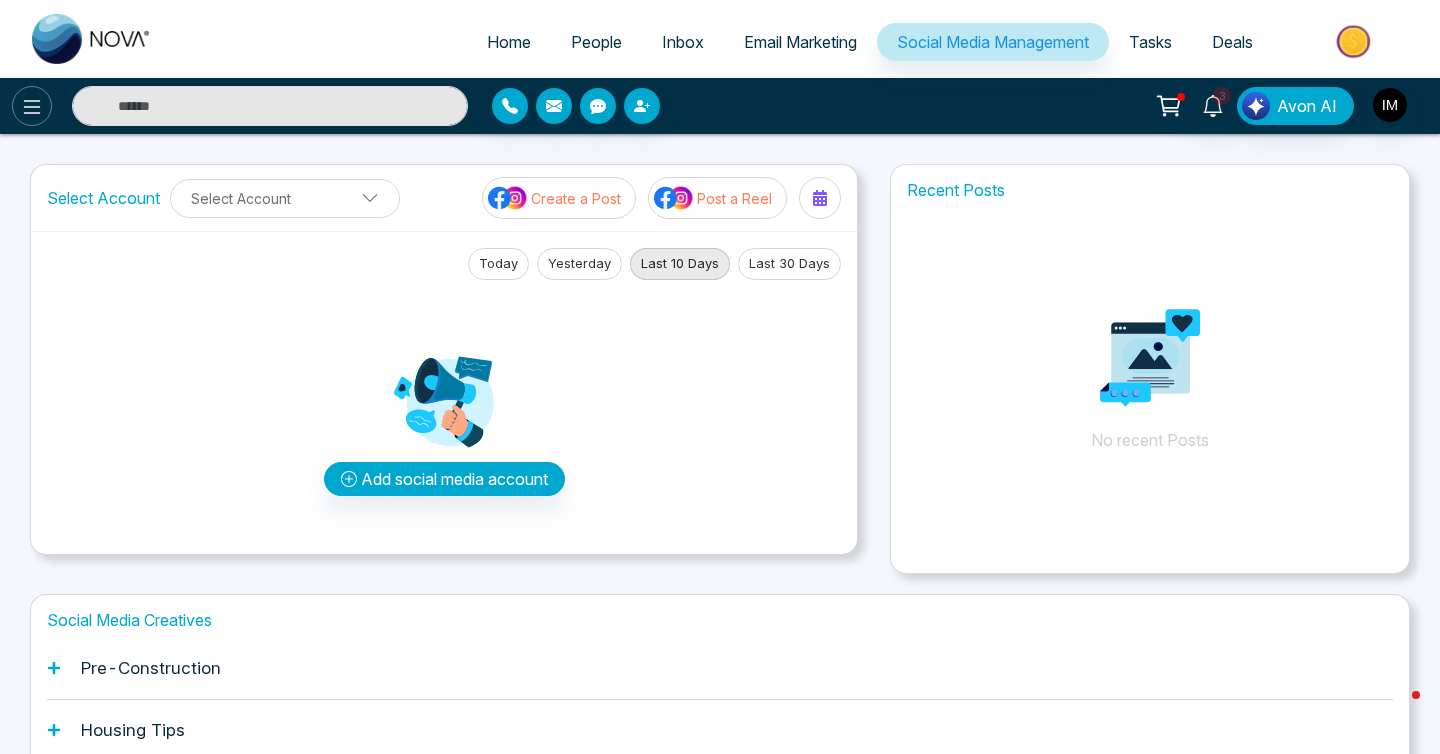 click at bounding box center (32, 106) 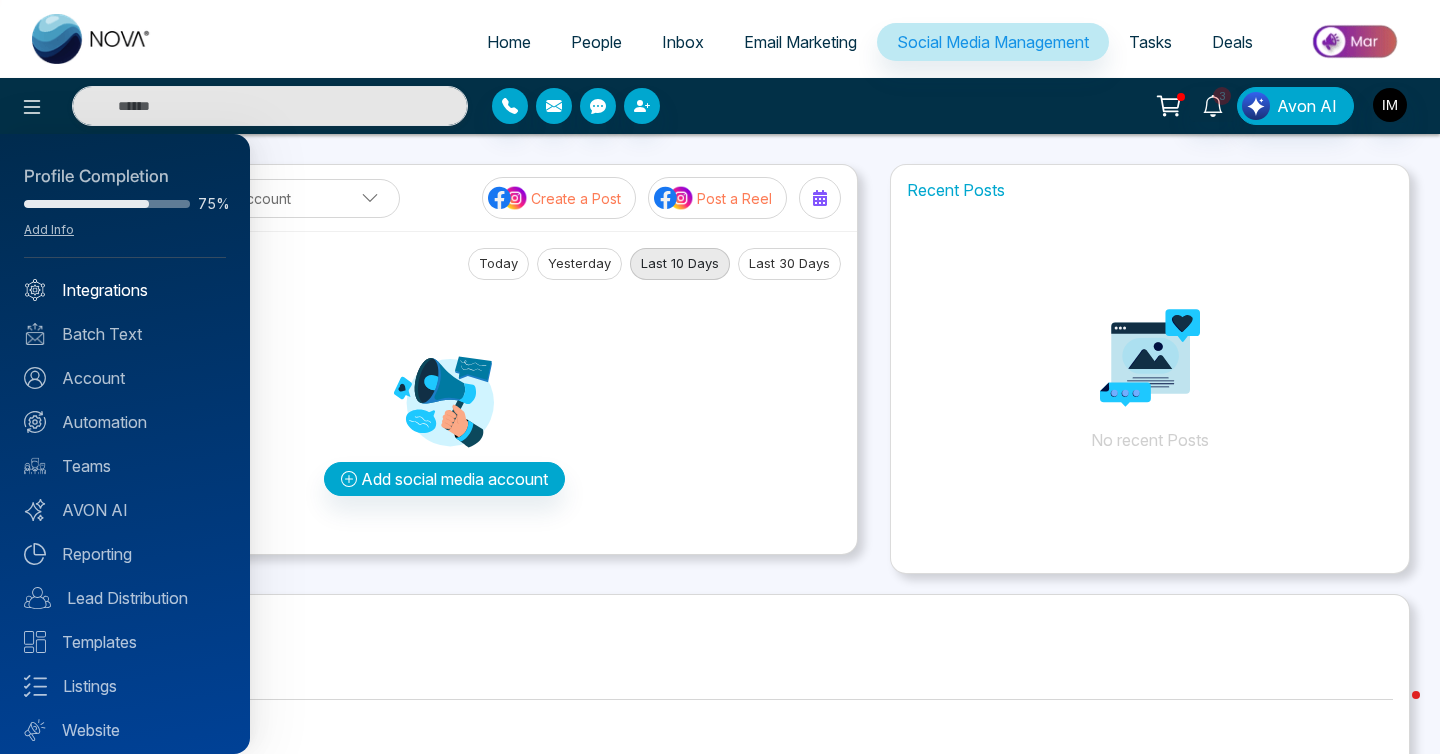 click on "Integrations" at bounding box center (125, 290) 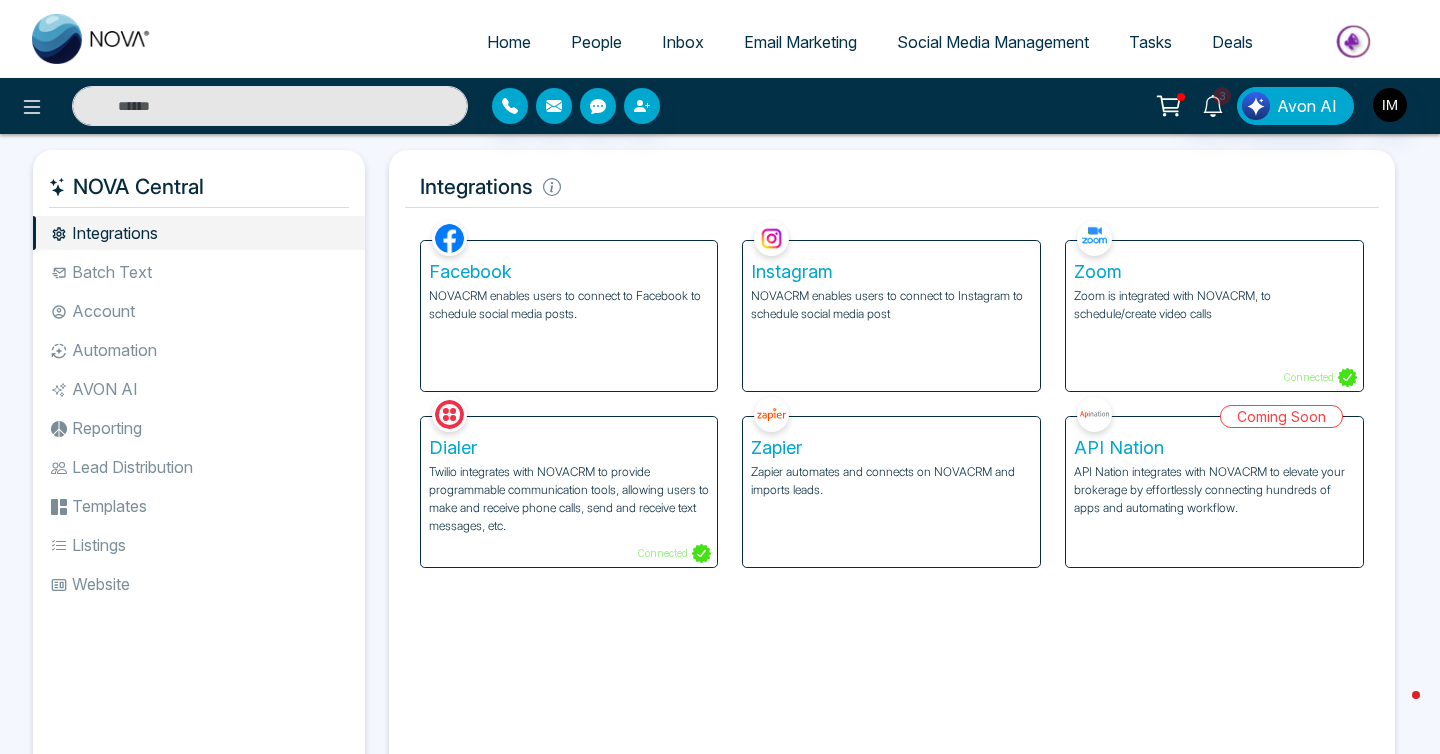 click on "Email Marketing" at bounding box center [800, 42] 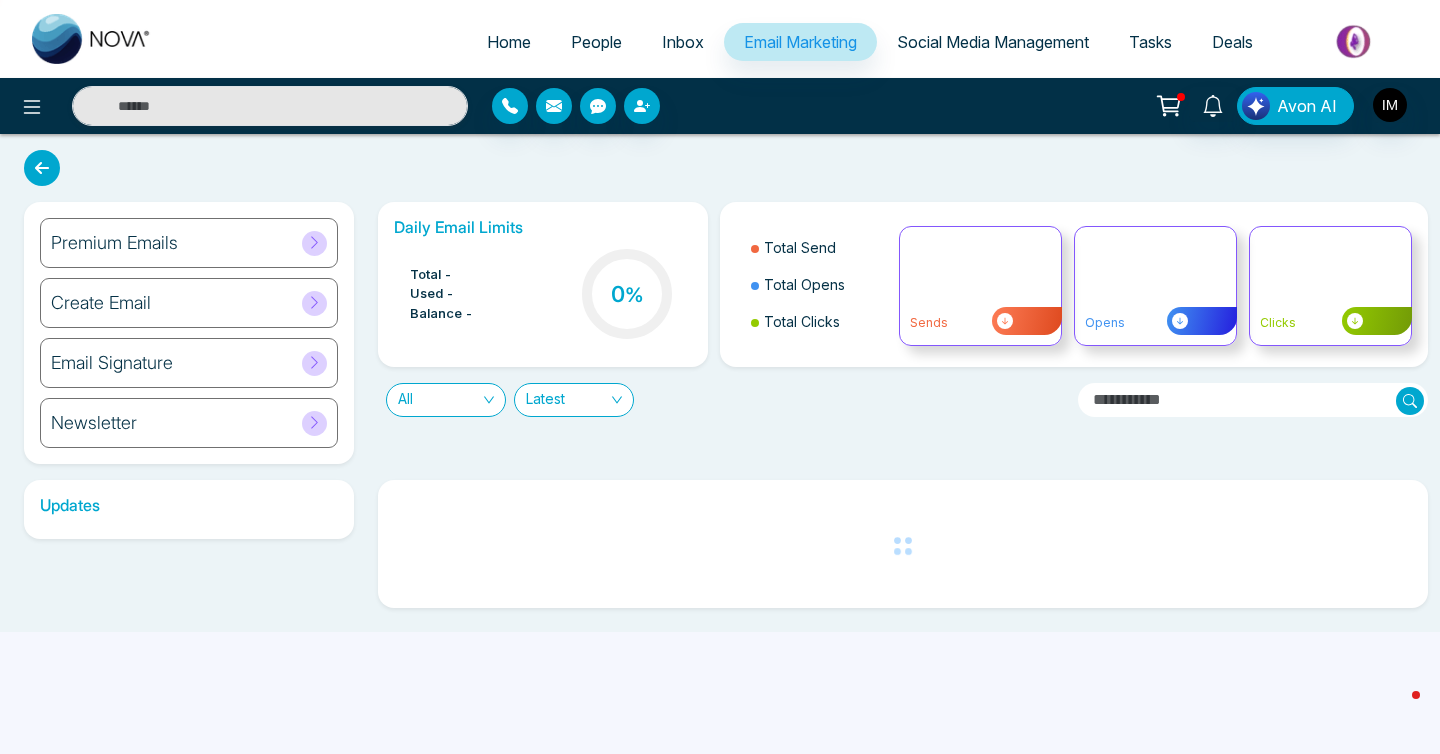 click on "Premium Emails" at bounding box center (189, 243) 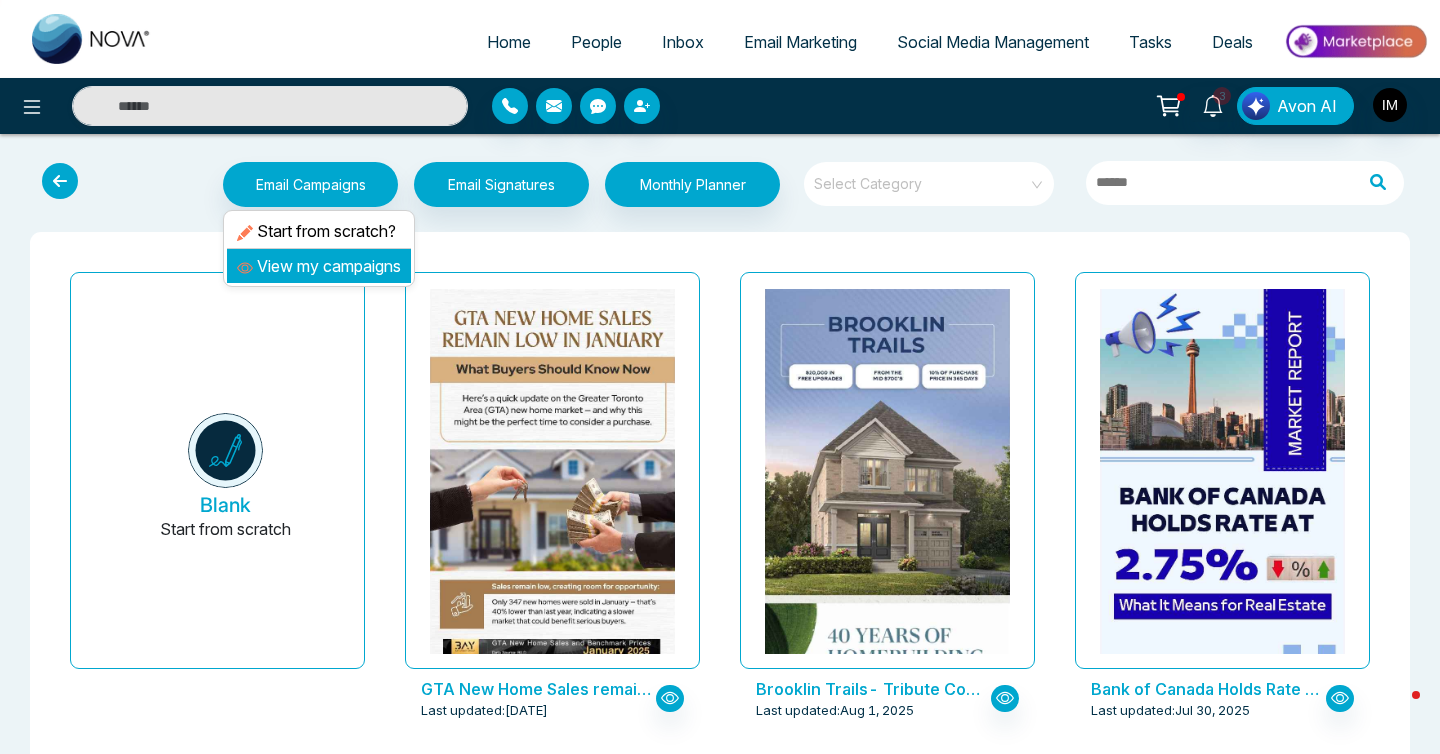 click on "View my campaigns" at bounding box center [319, 266] 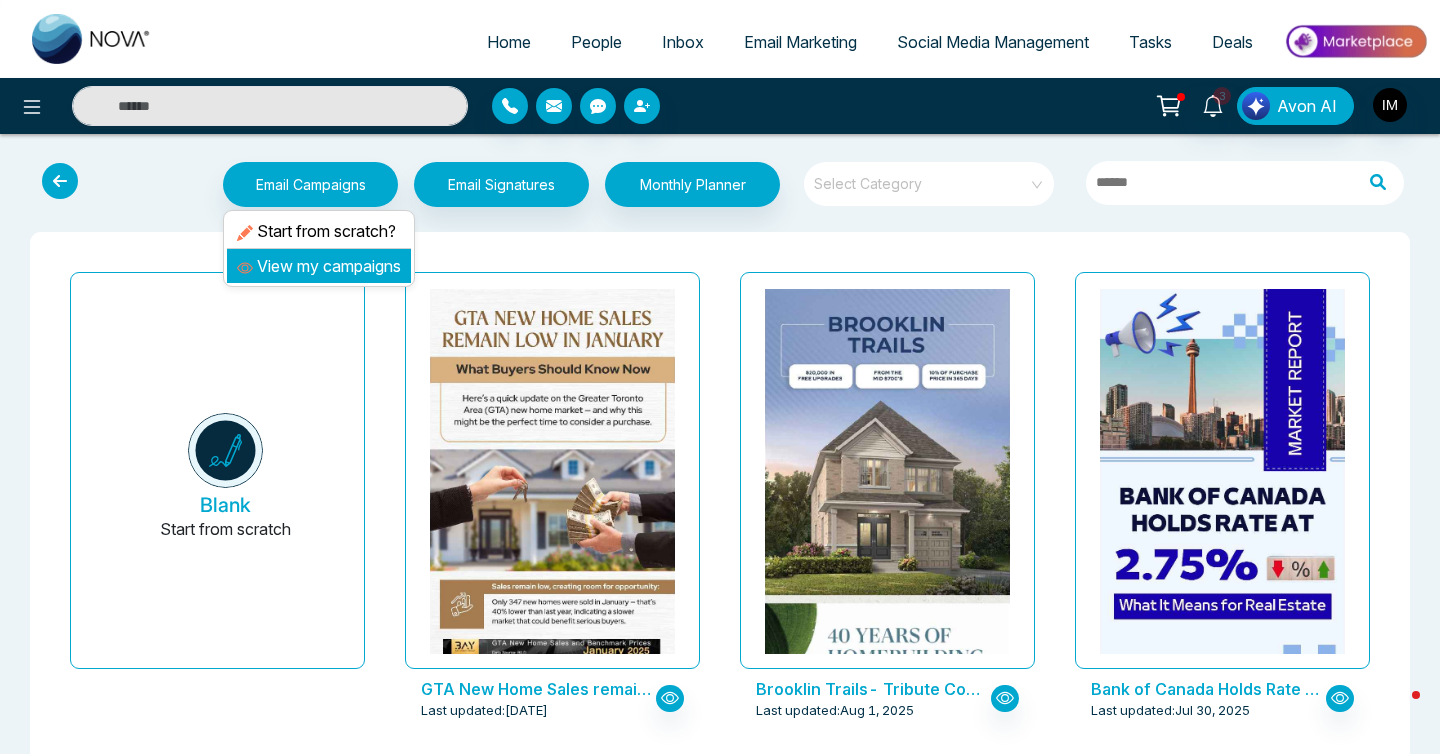 click on "View my campaigns" at bounding box center (319, 266) 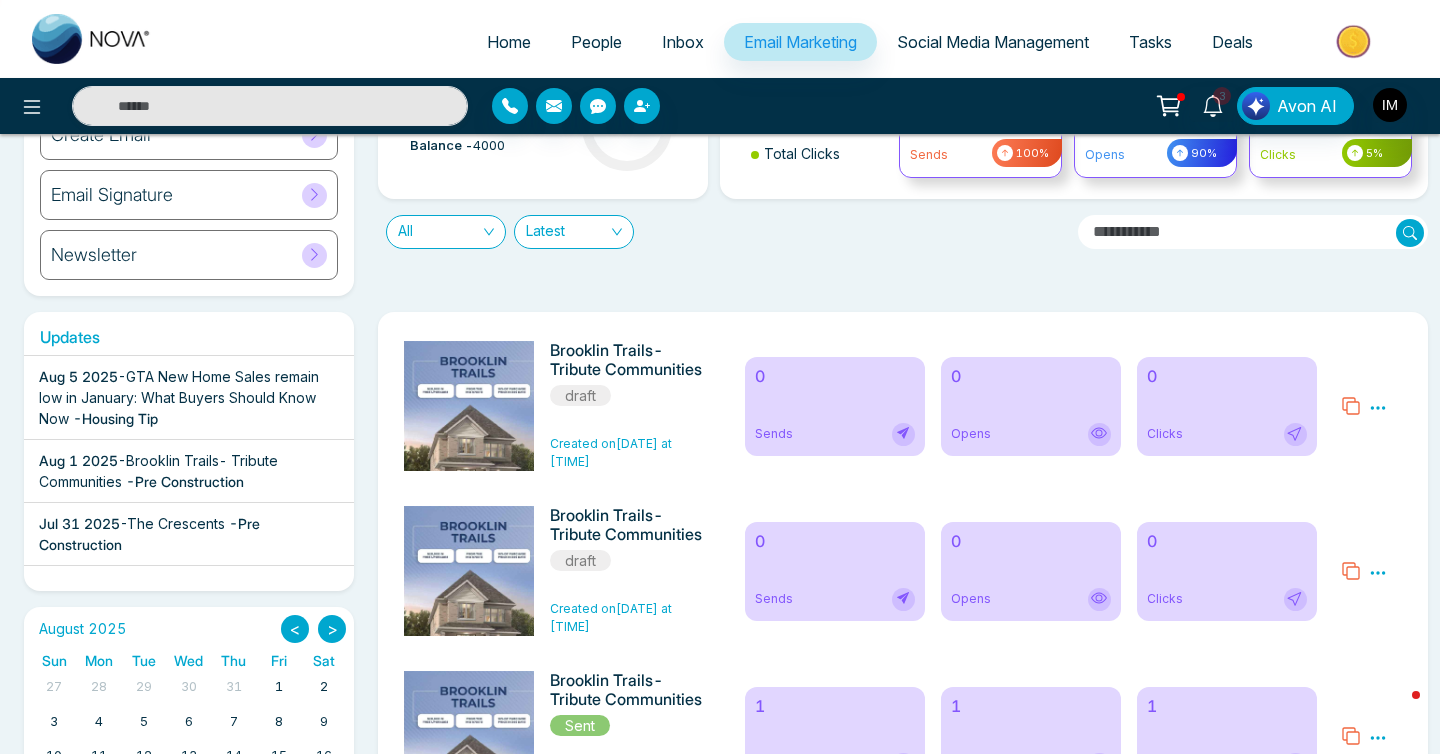 scroll, scrollTop: 187, scrollLeft: 0, axis: vertical 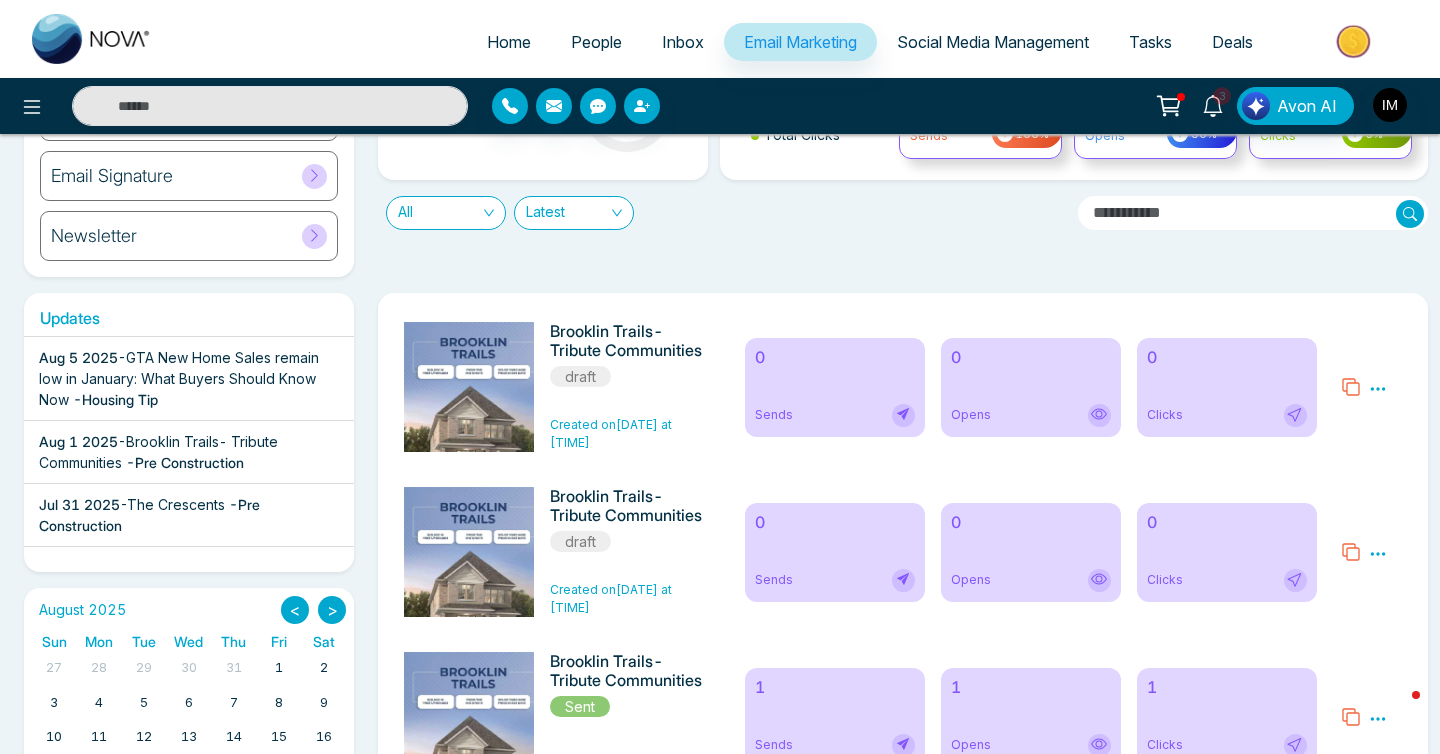 click 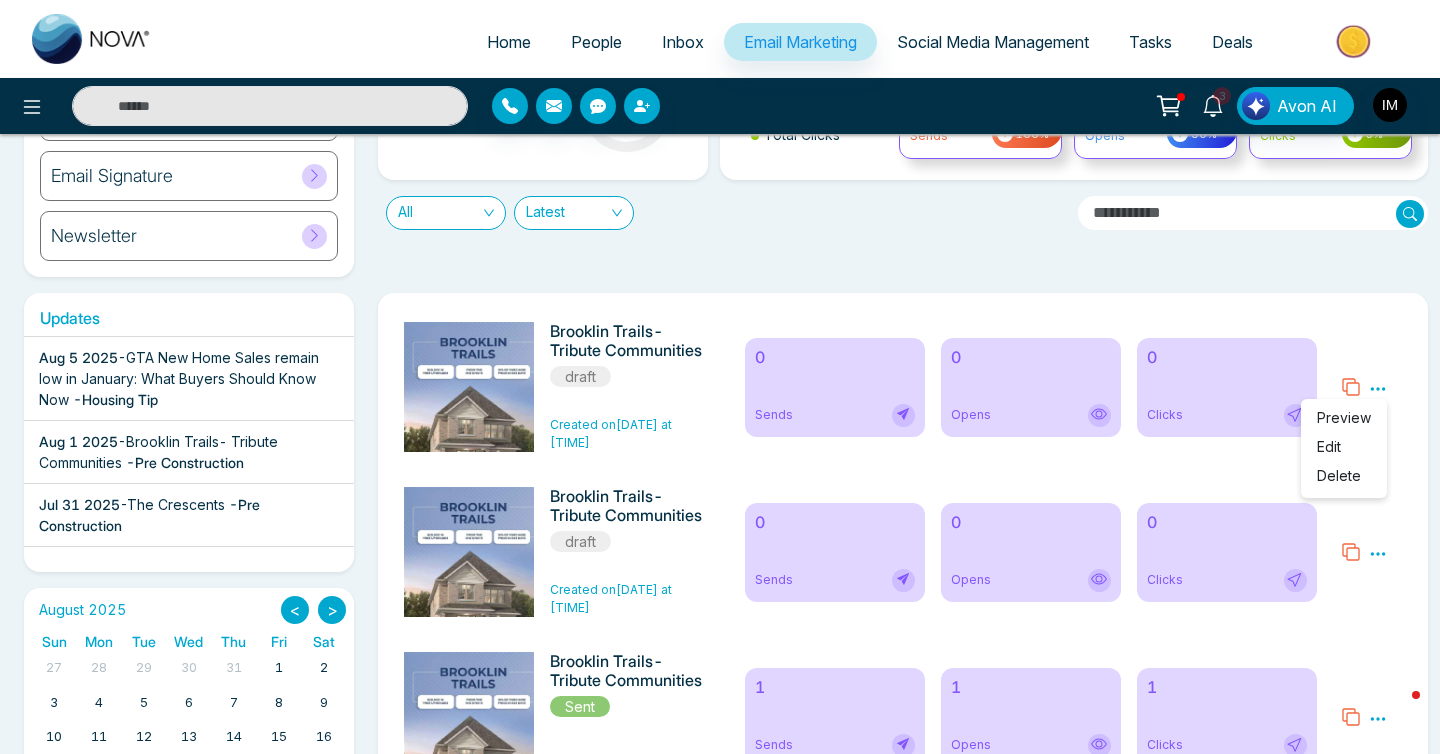 click on "Preview Edit Delete" at bounding box center (1378, 552) 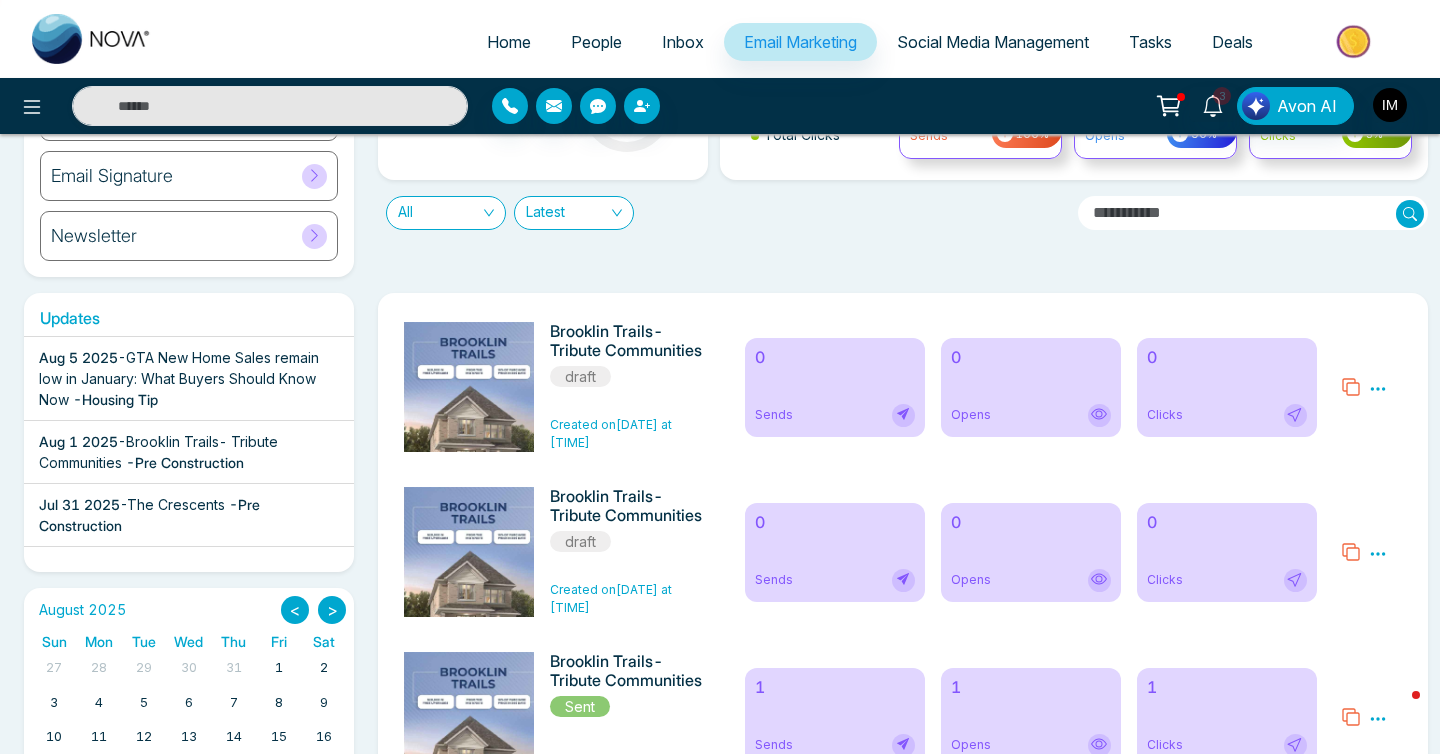 click 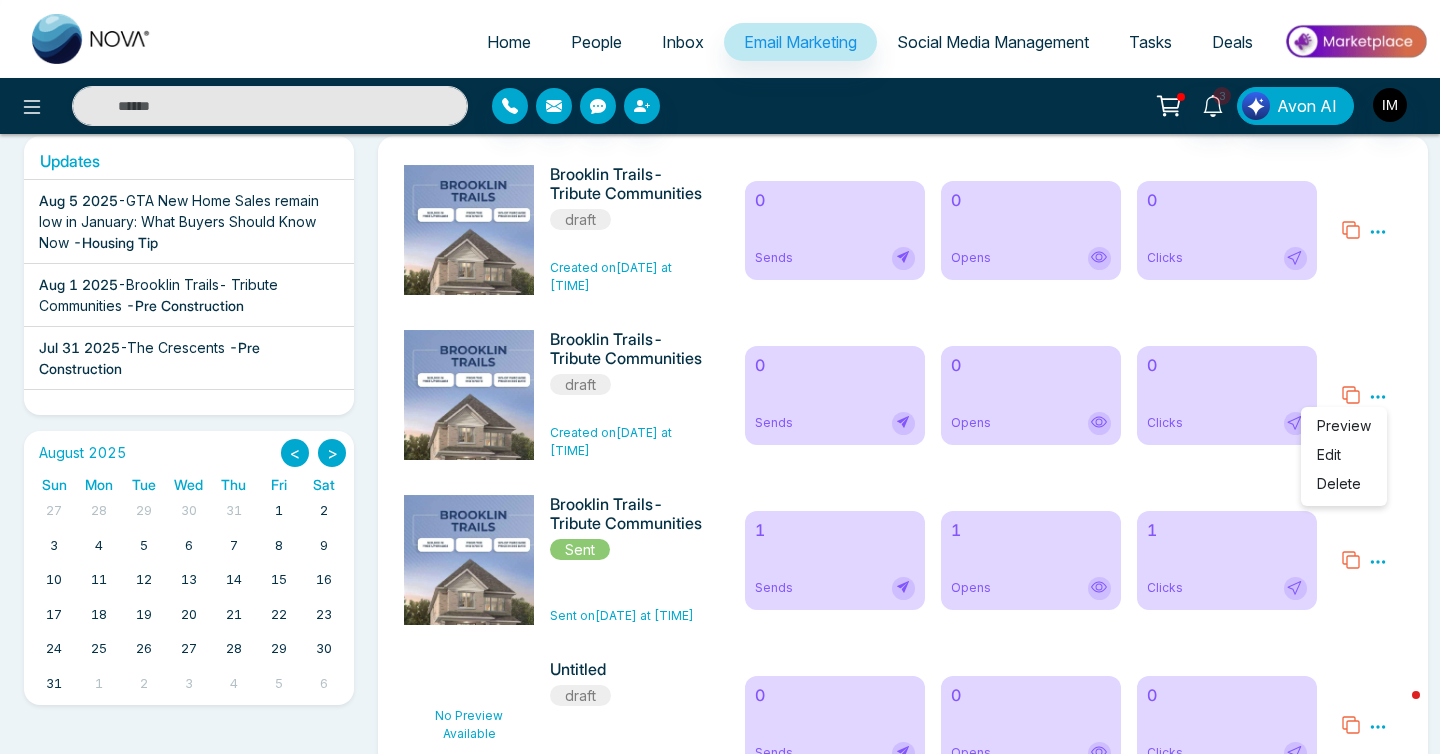 scroll, scrollTop: 603, scrollLeft: 0, axis: vertical 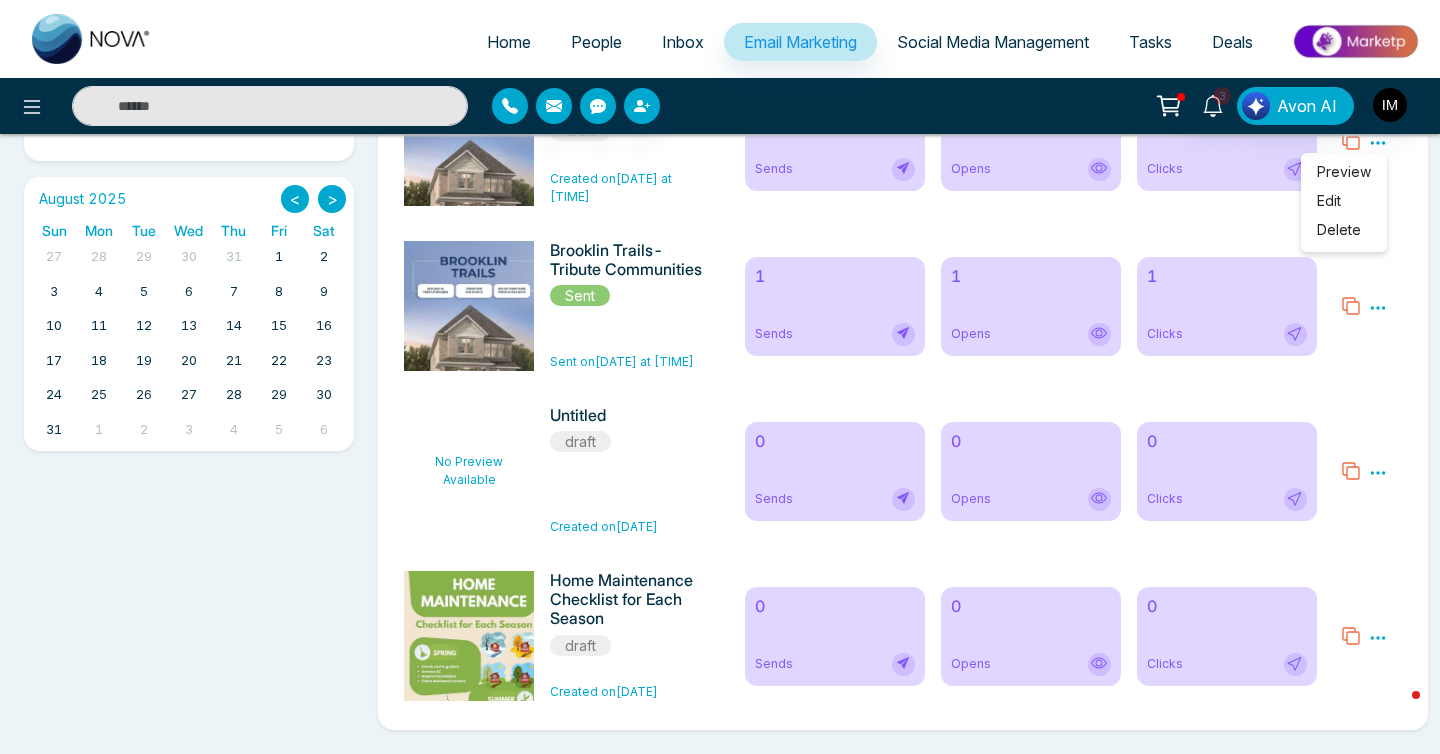 click 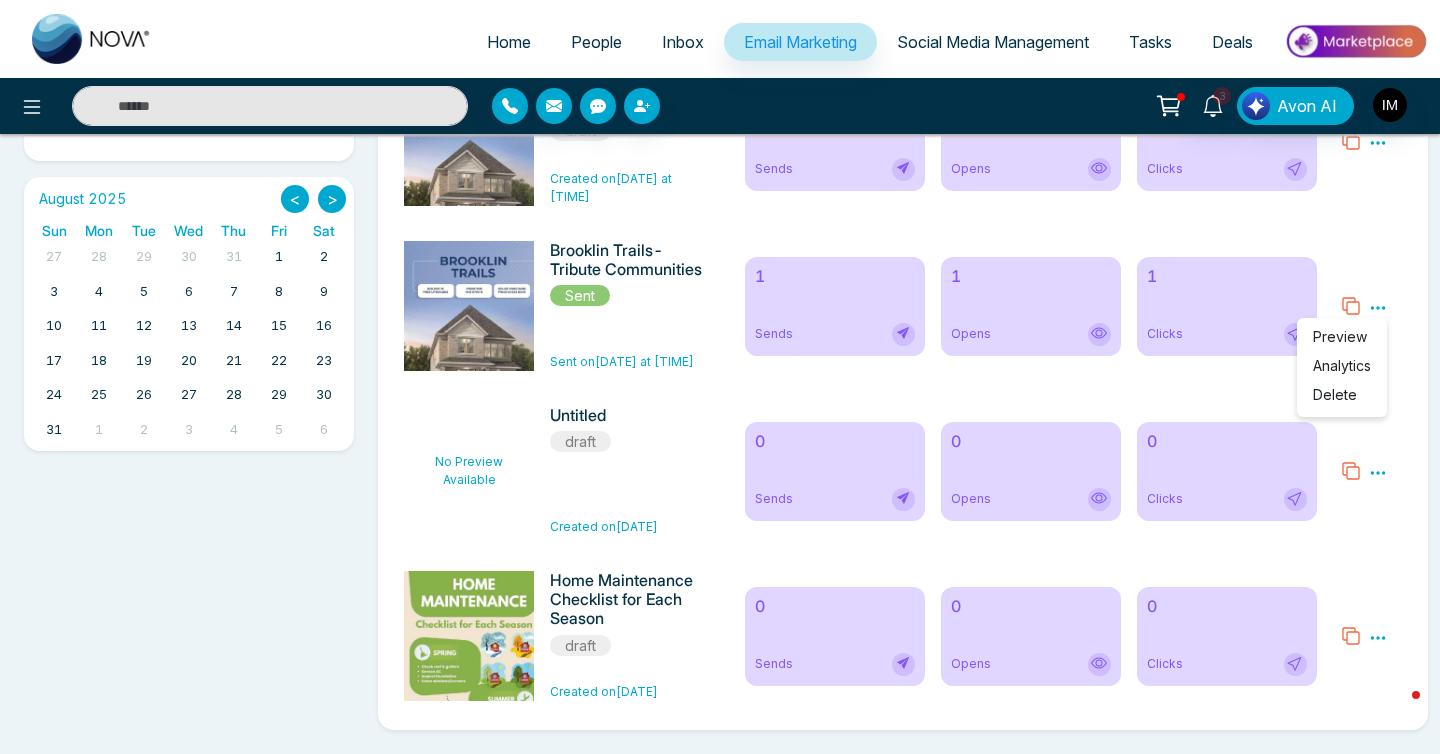 click on "Analytics" at bounding box center [1342, 365] 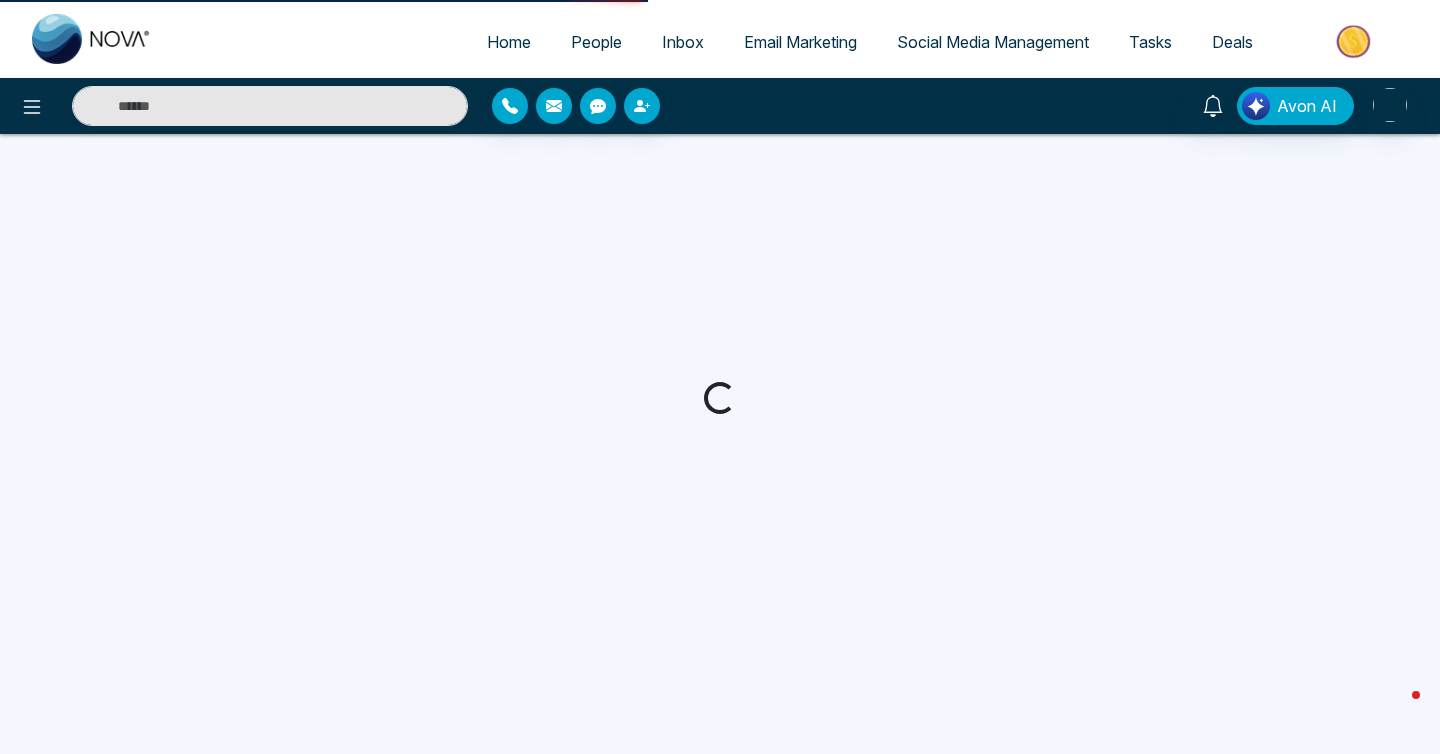 scroll, scrollTop: 0, scrollLeft: 0, axis: both 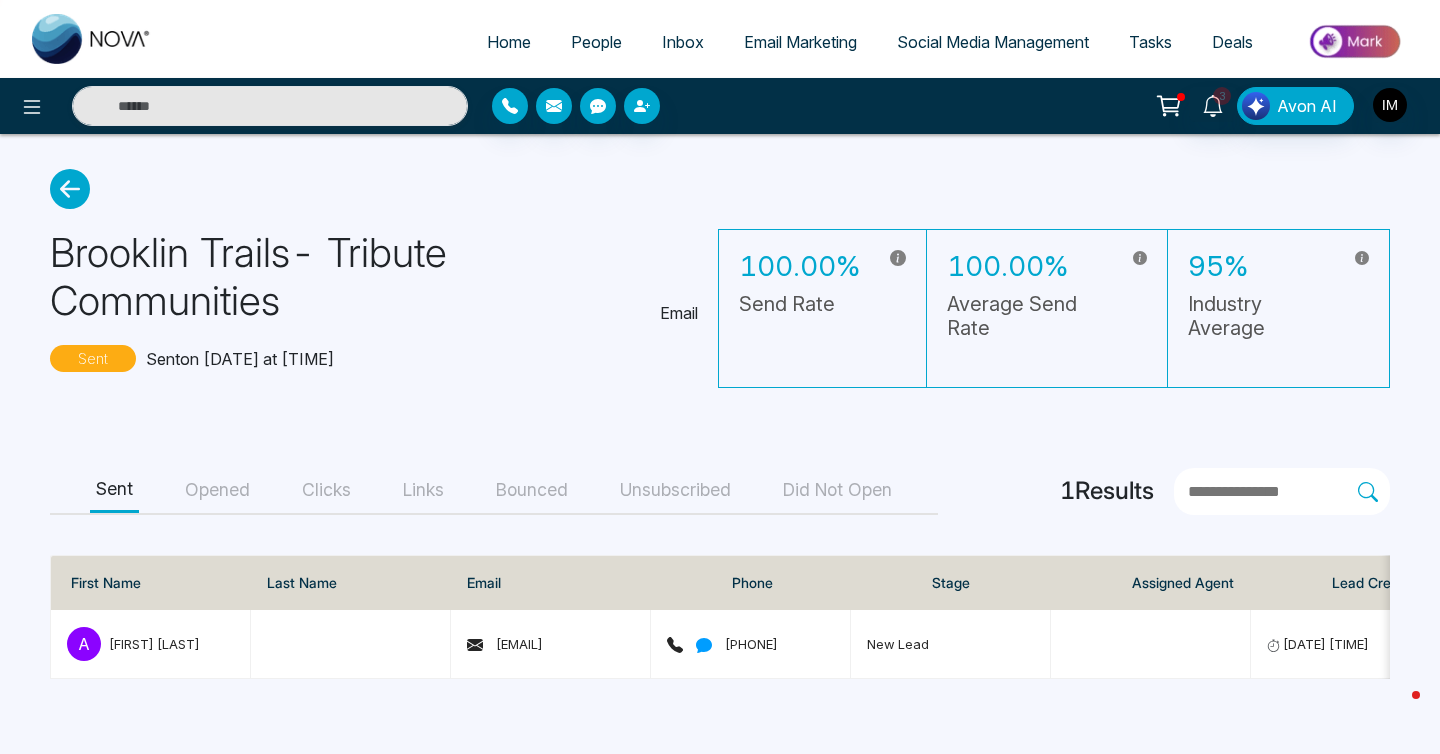 click on "Tasks" at bounding box center [1150, 42] 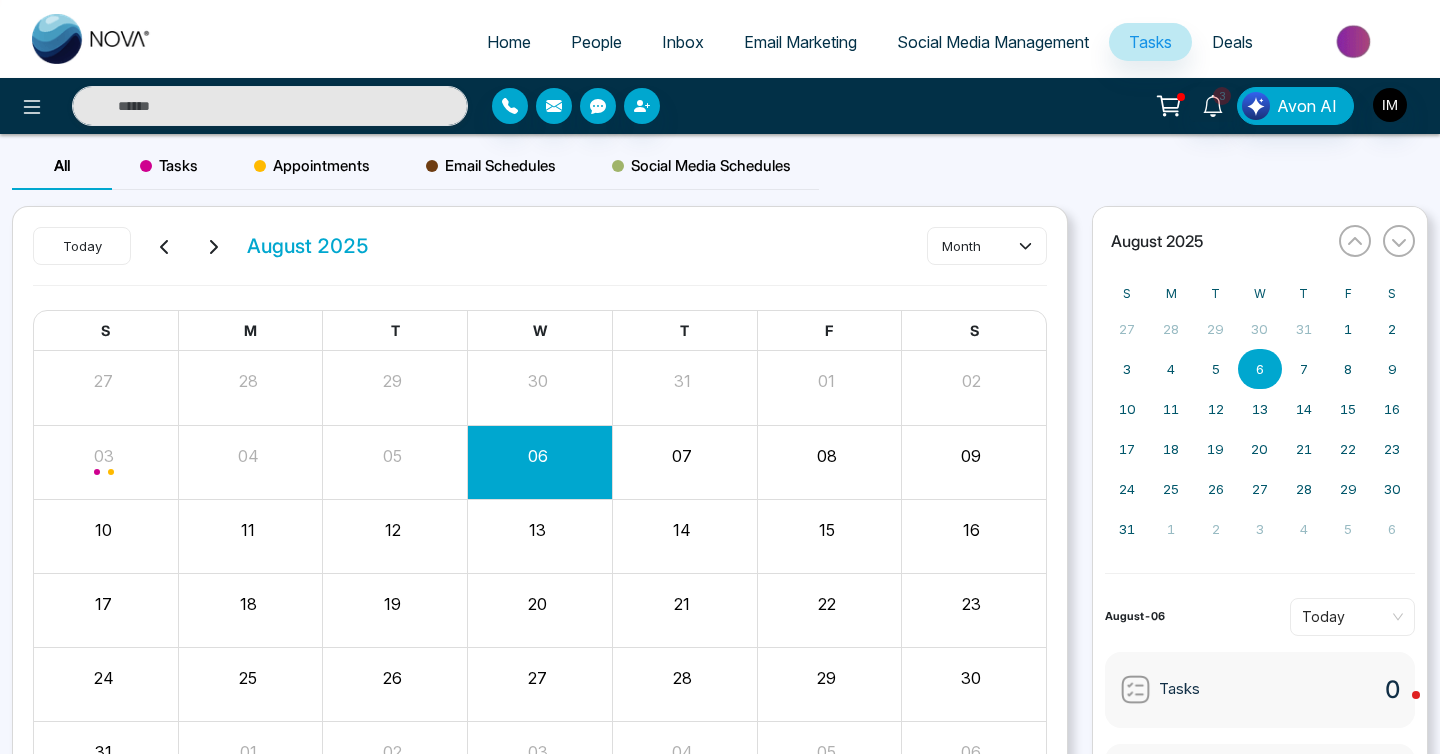 click on "Appointments" at bounding box center [312, 166] 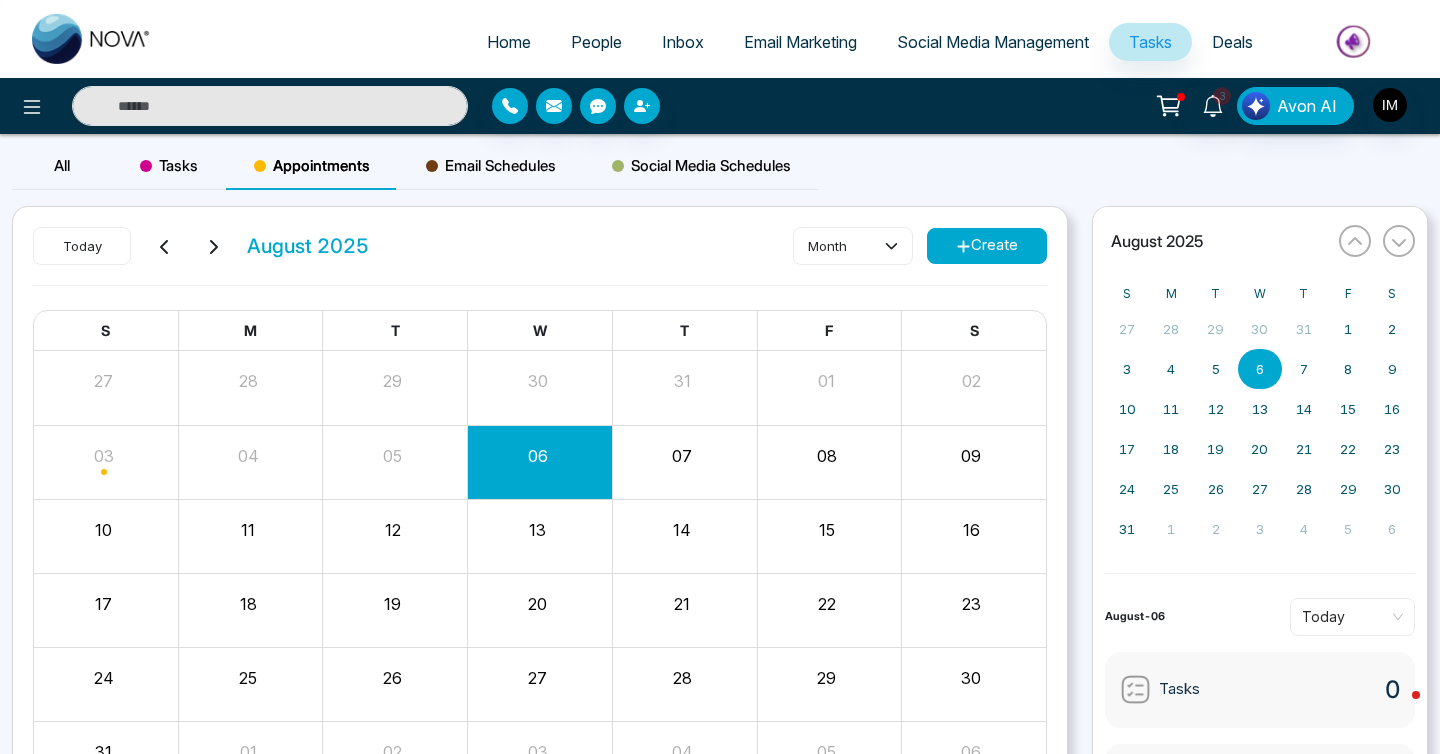 click on "Home" at bounding box center [509, 42] 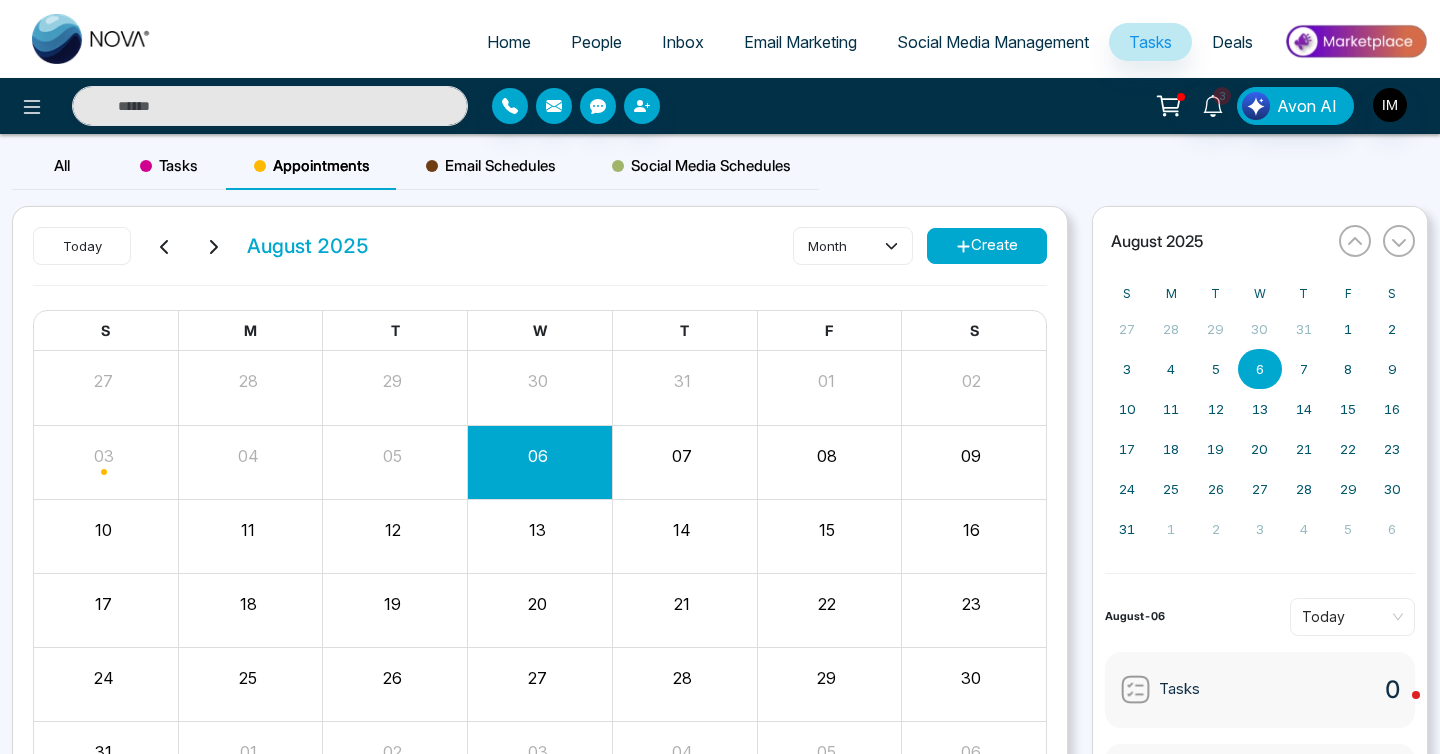 select on "*" 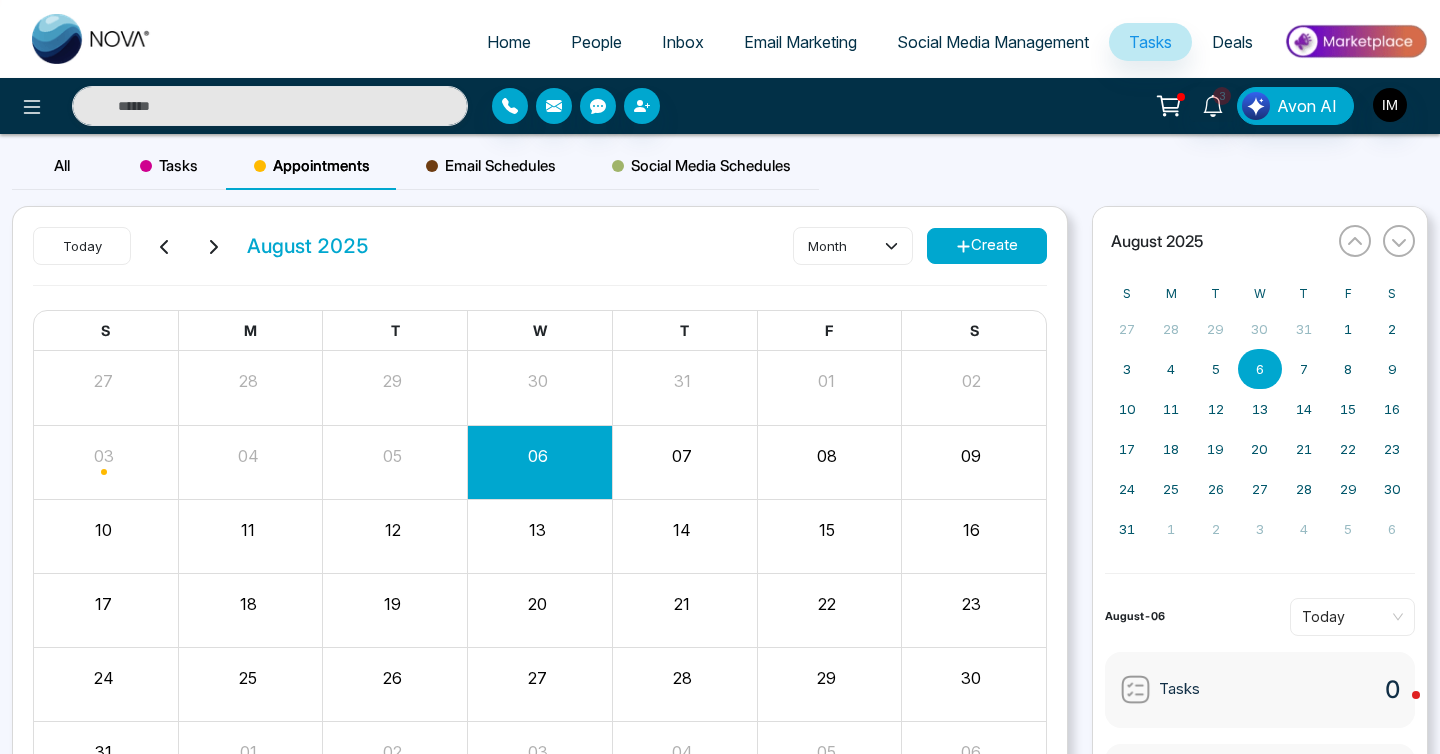 select on "*" 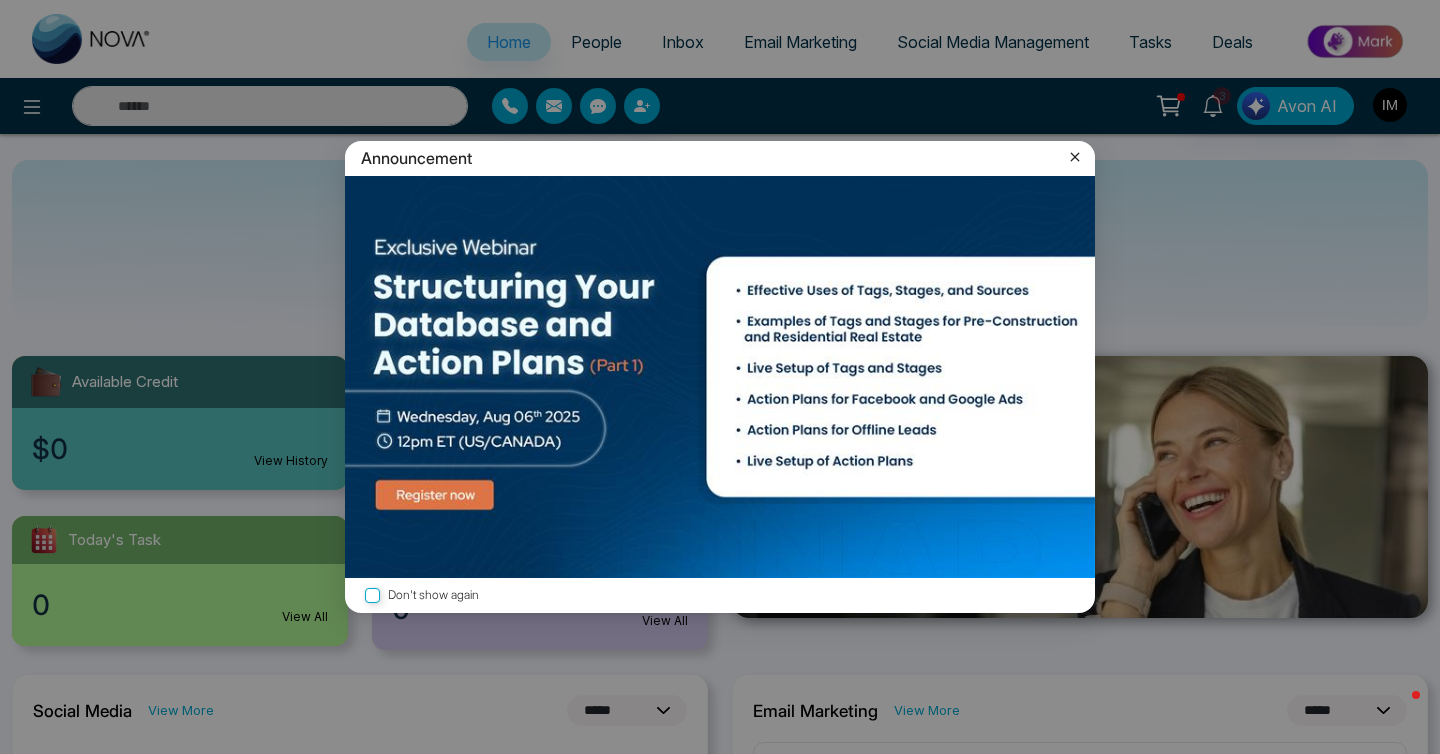 click 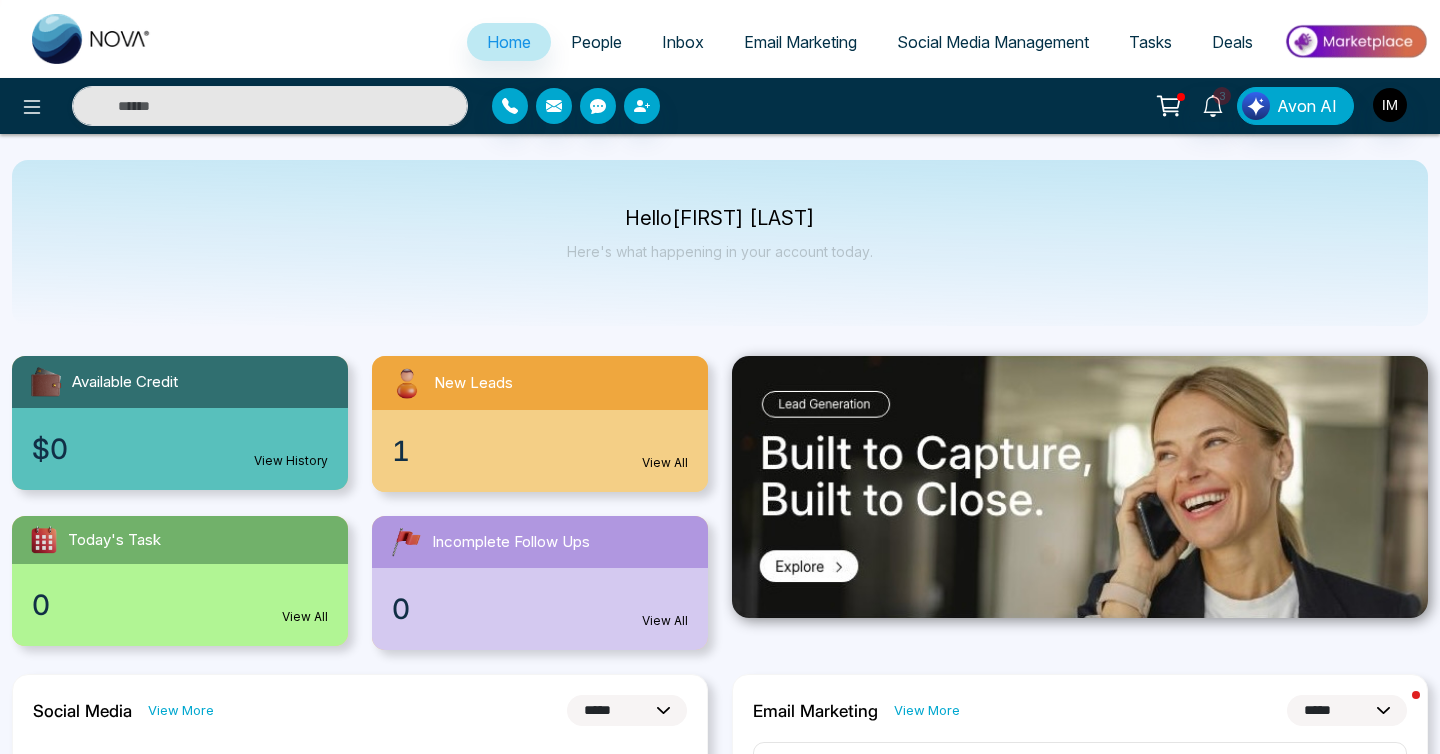 click on "People" at bounding box center [596, 42] 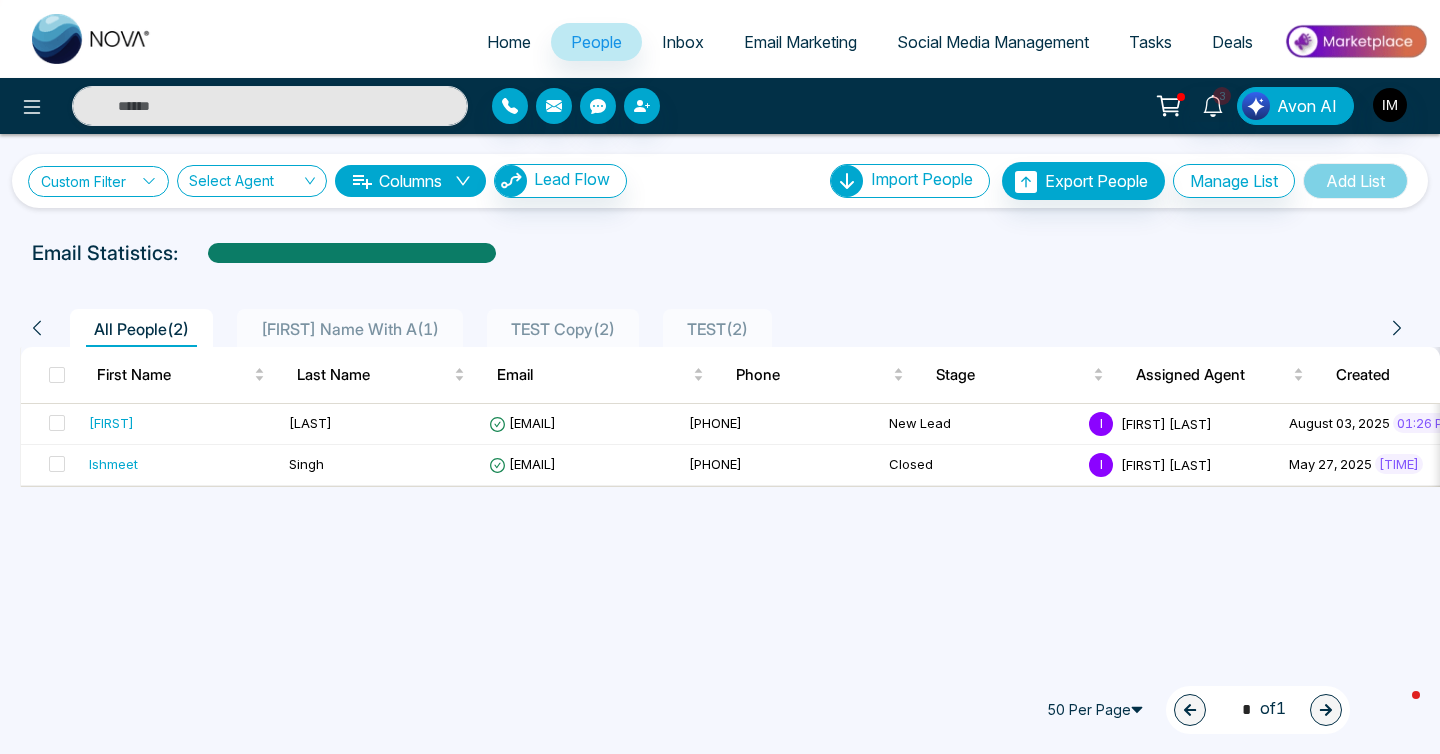 click on "Custom Filter" at bounding box center (98, 181) 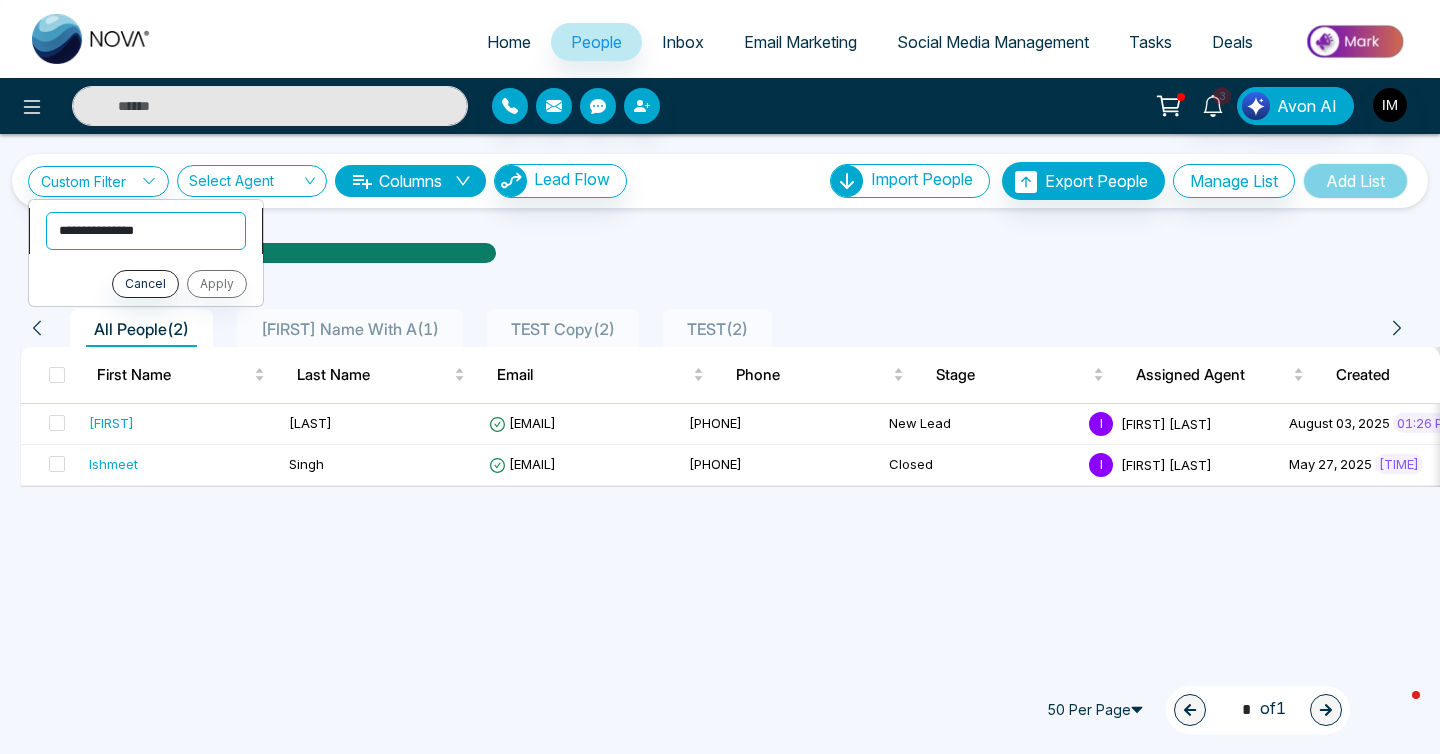 click on "**********" at bounding box center [146, 231] 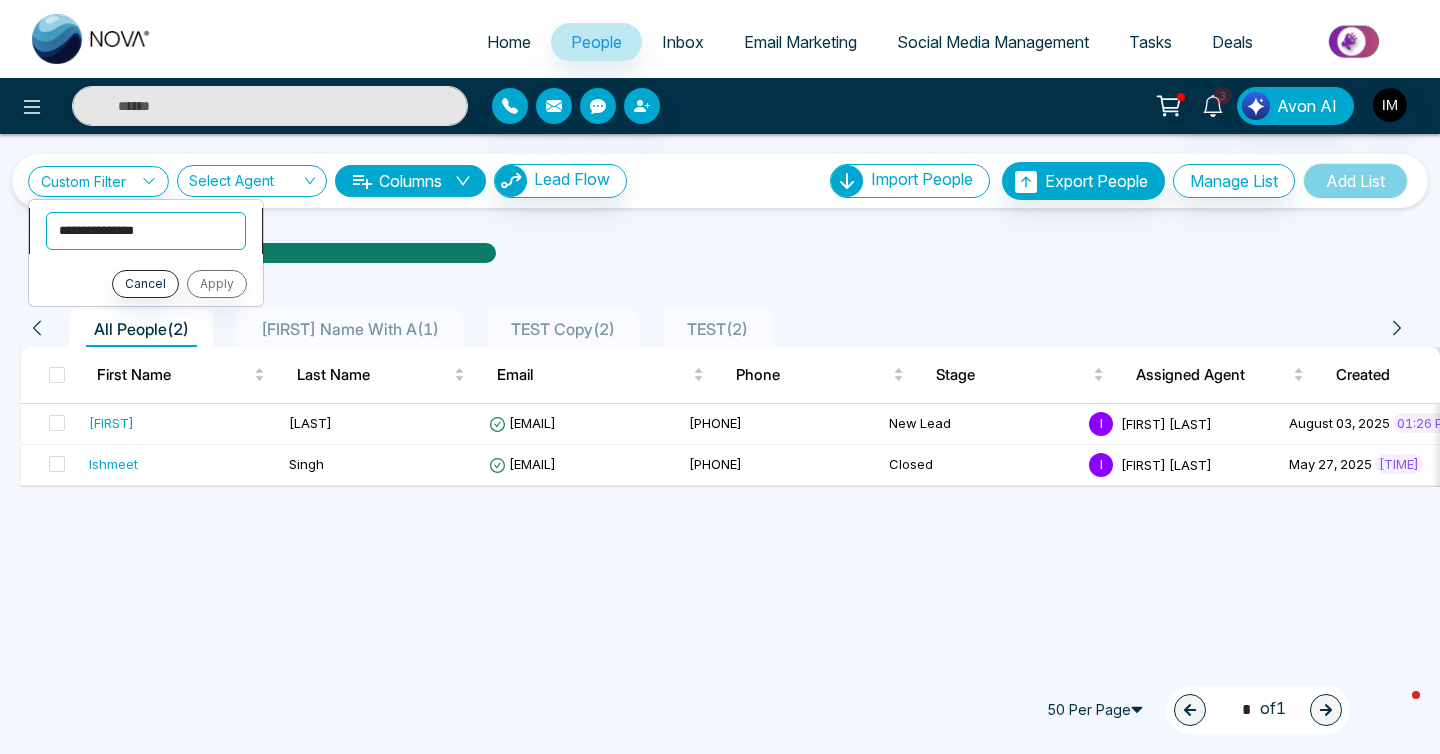 select on "**********" 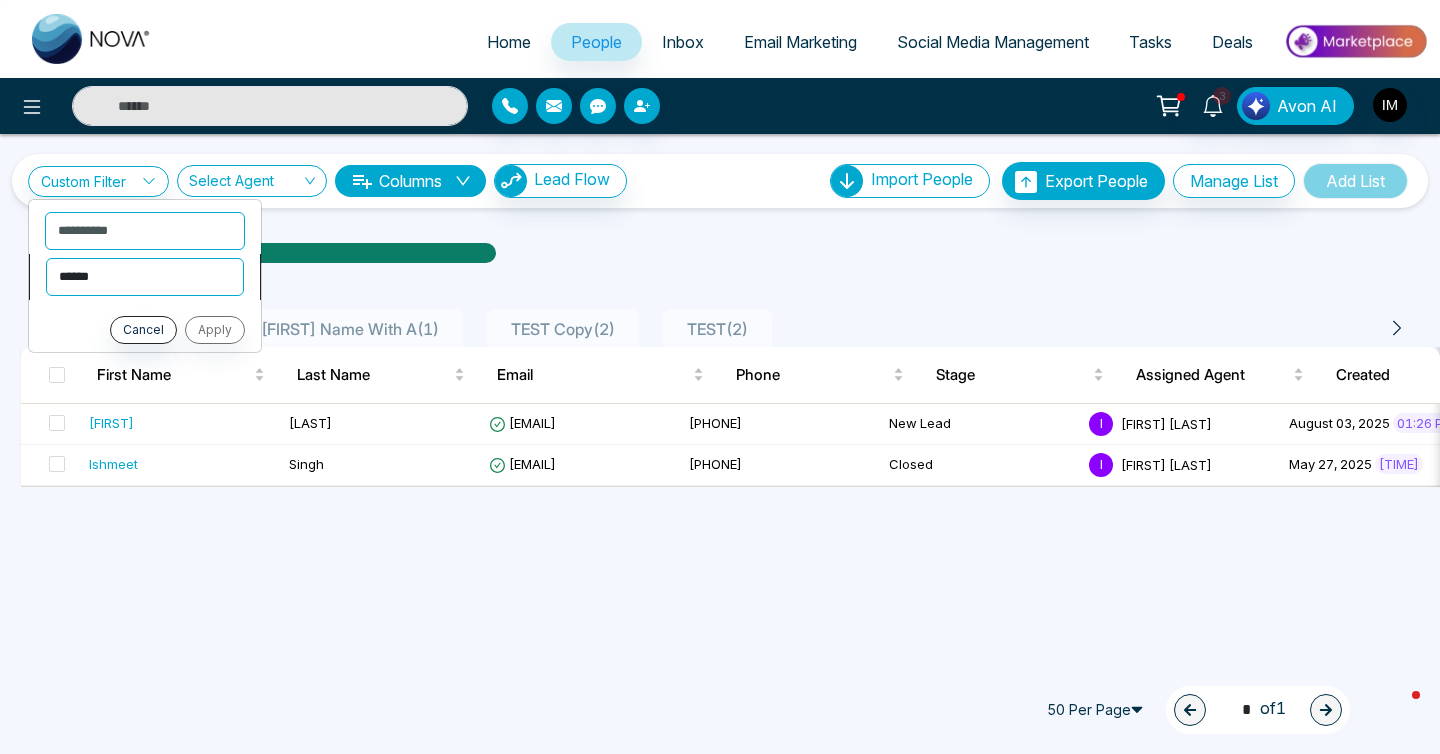 click on "**********" at bounding box center [145, 277] 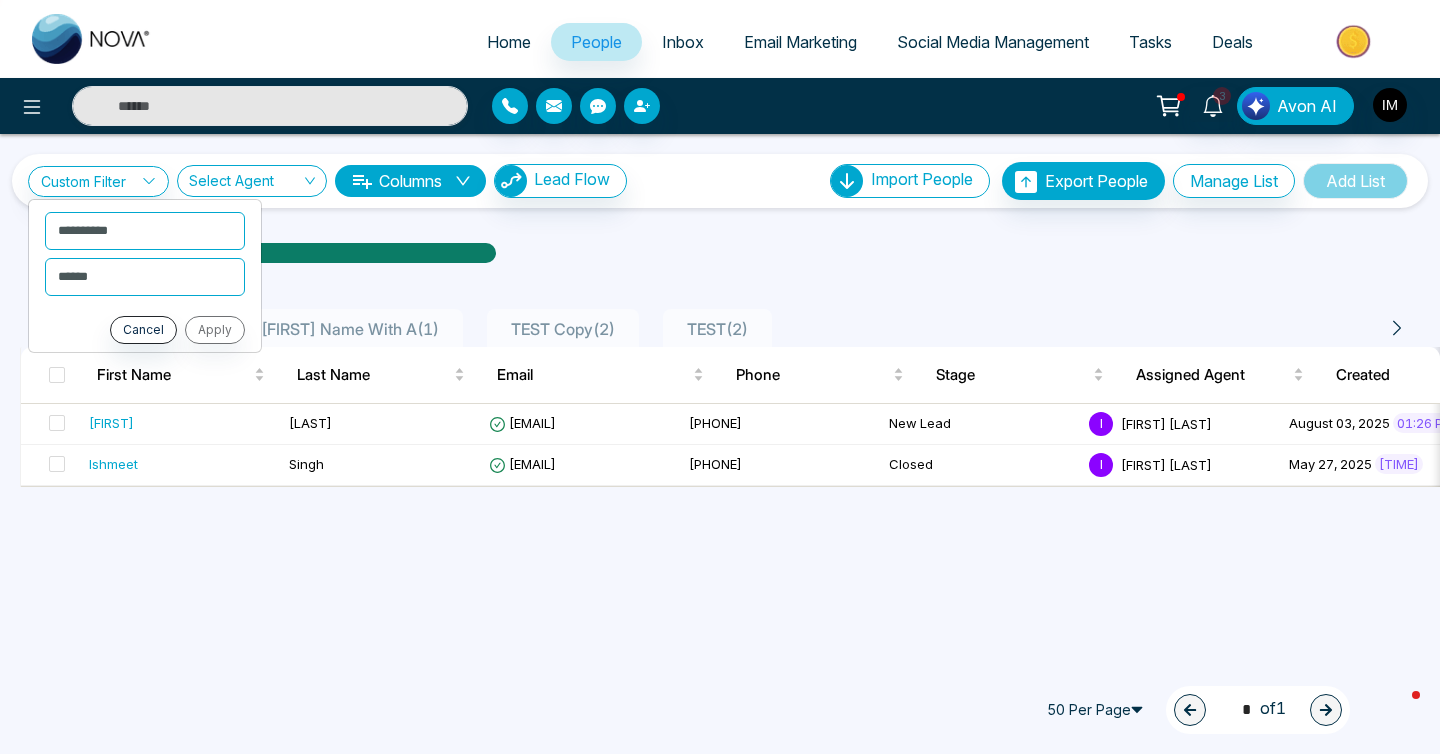click on "Cancel Apply" at bounding box center (145, 330) 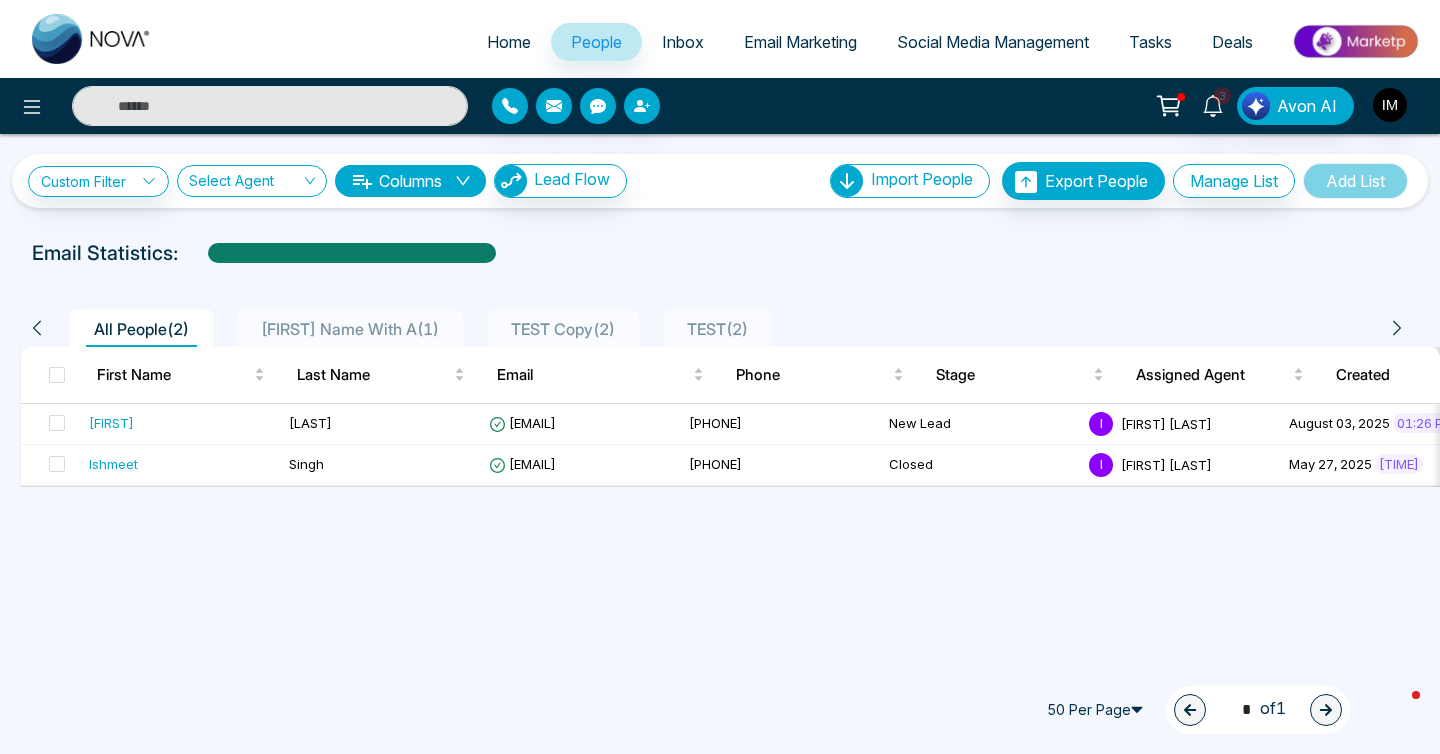 click on "[FIRST] Name With A  ( 1 )" at bounding box center [350, 329] 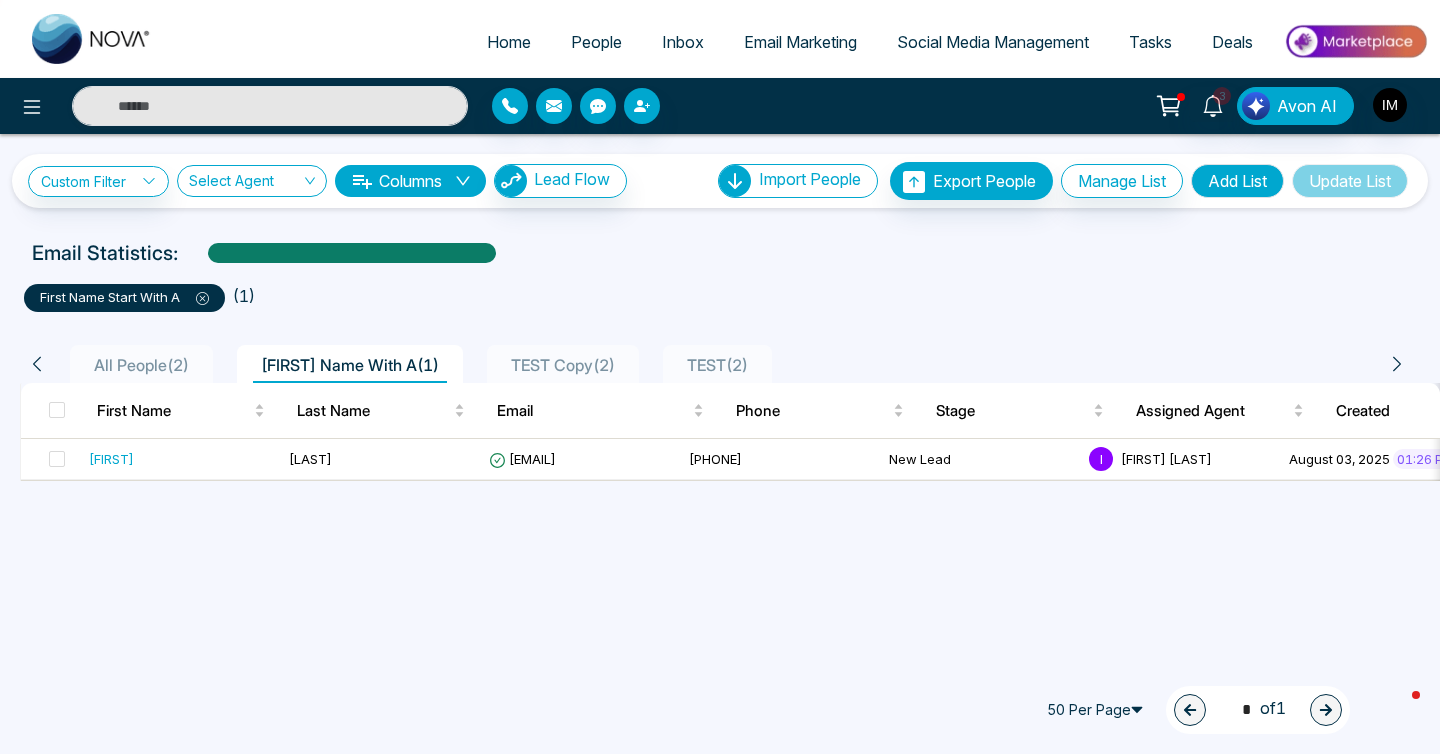 click on "All People  ( 2 )" at bounding box center [141, 365] 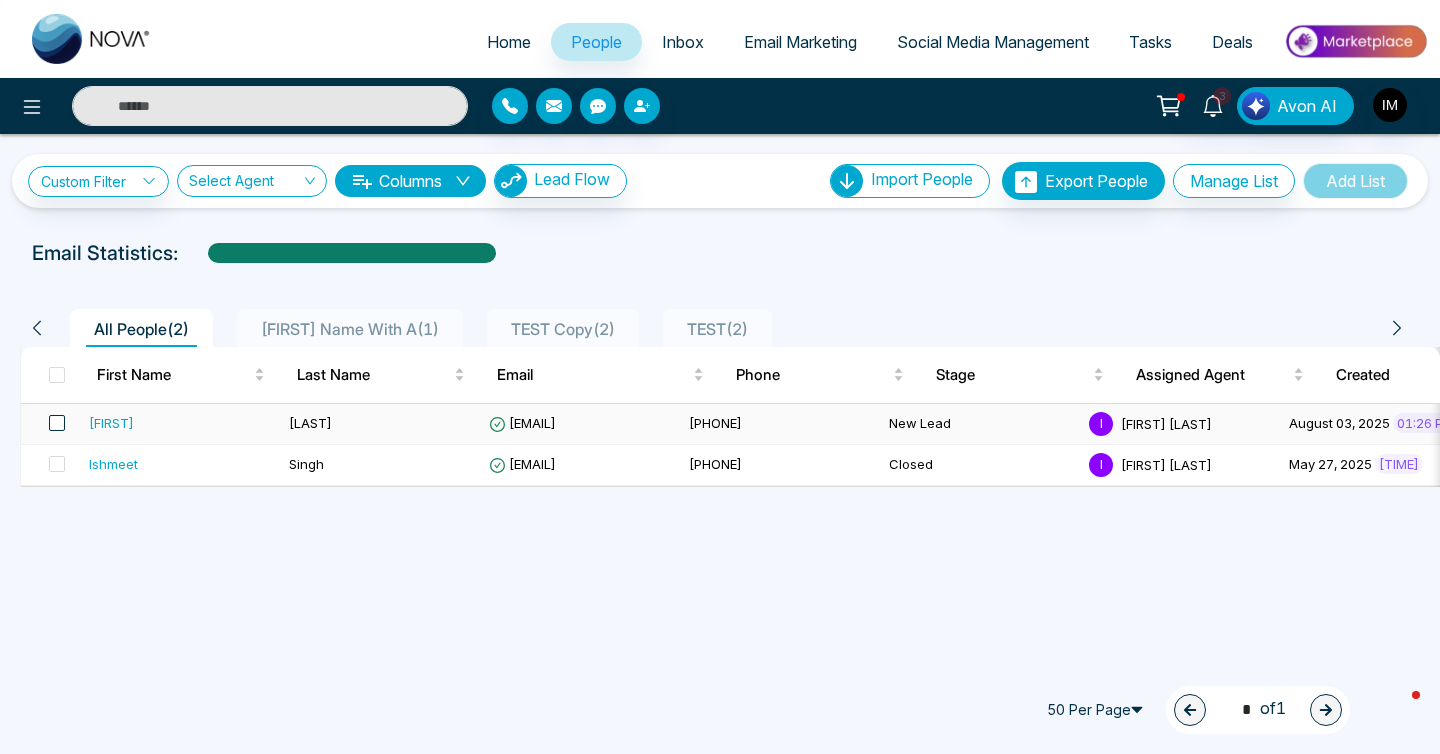 click at bounding box center (57, 423) 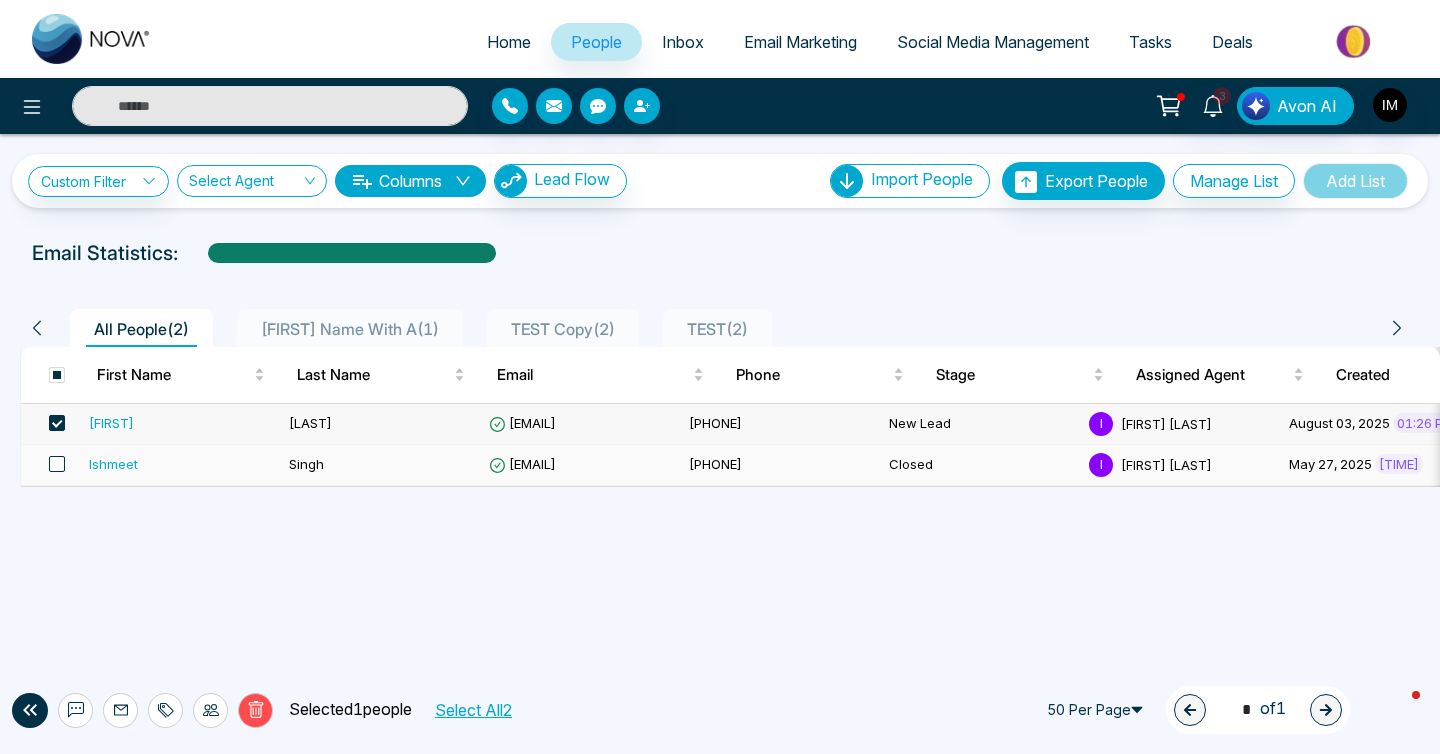 click at bounding box center (57, 464) 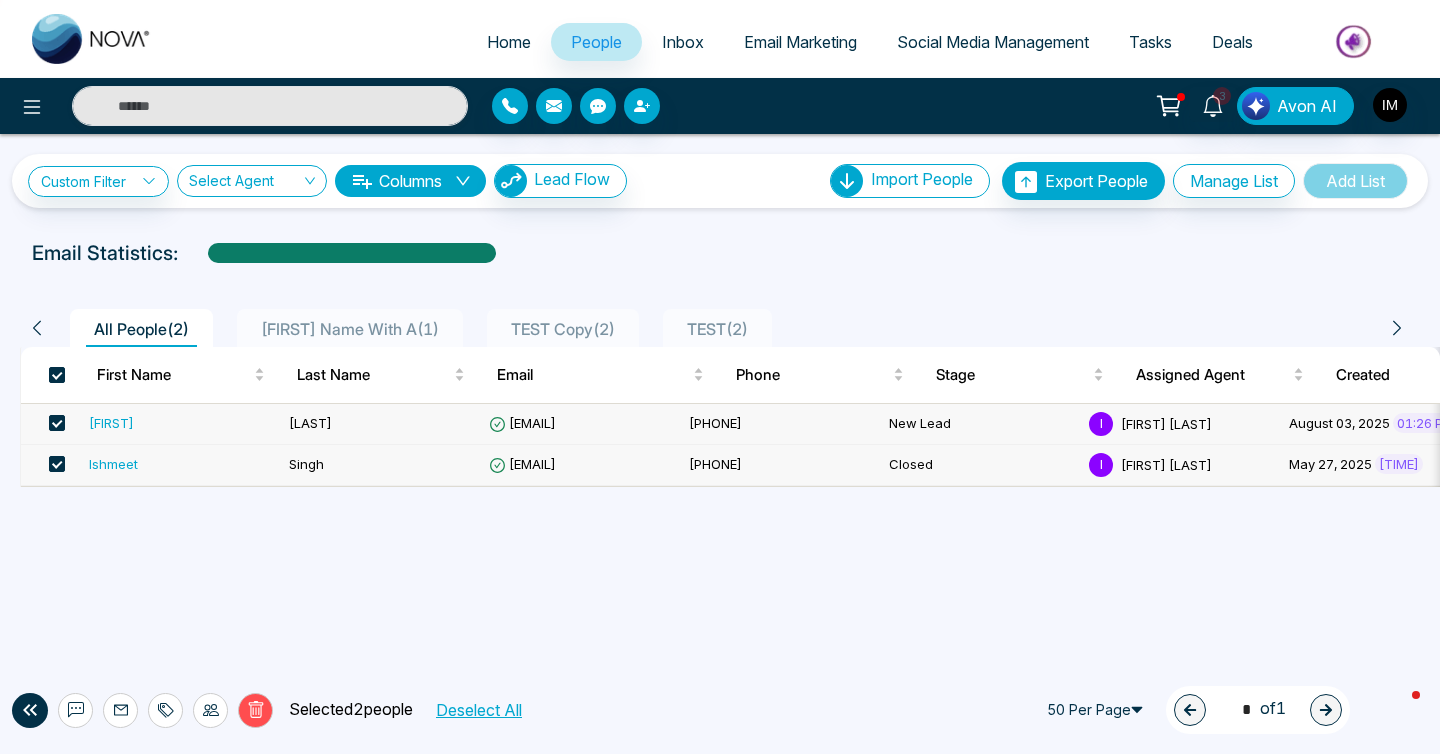 click on "Home" at bounding box center [509, 42] 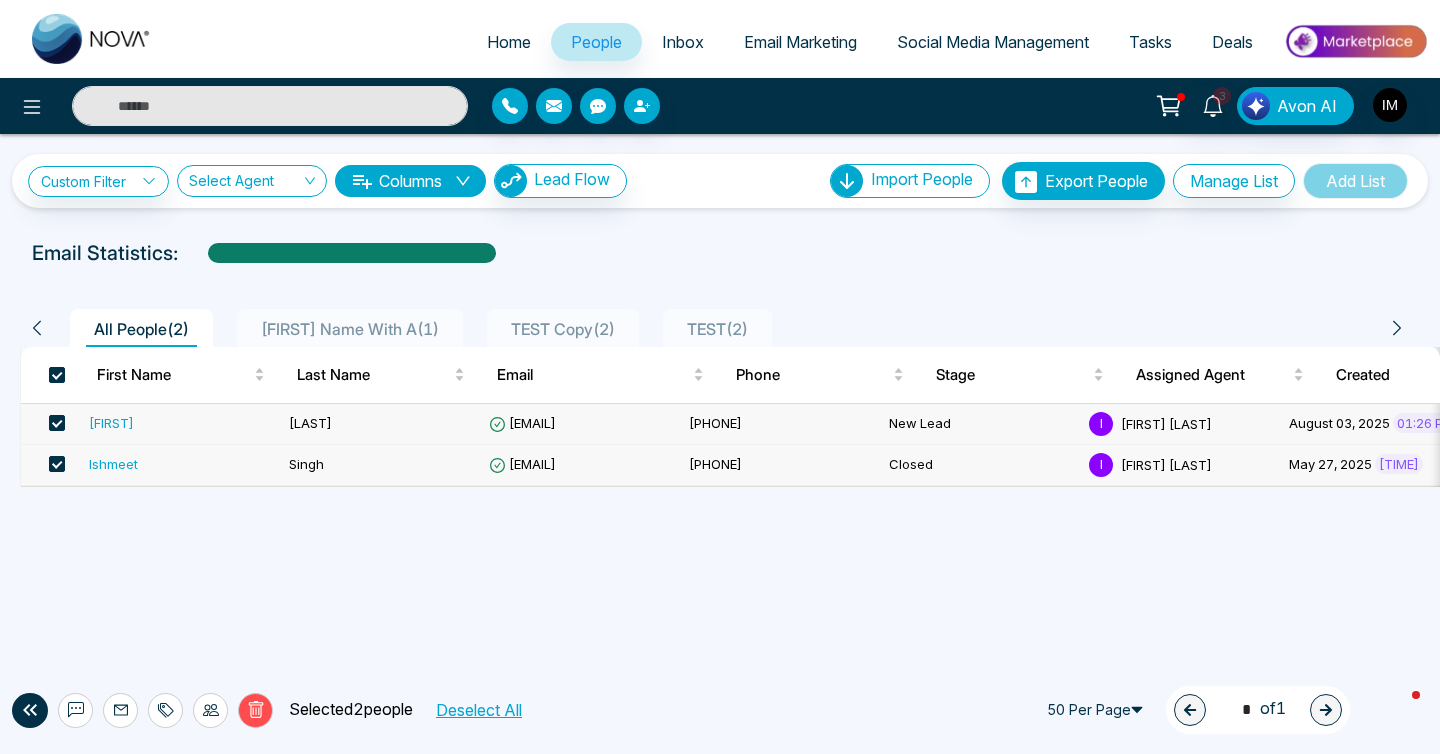 select on "*" 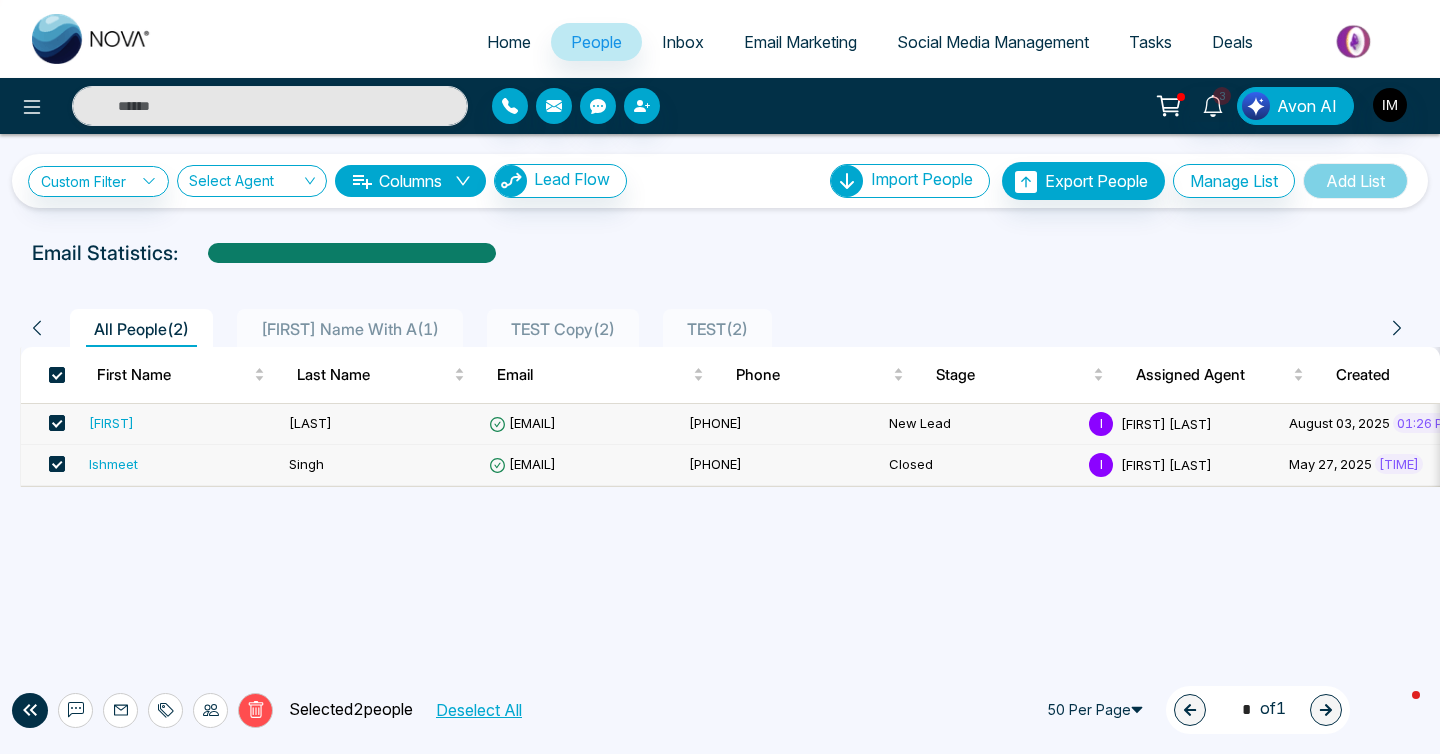 select on "*" 